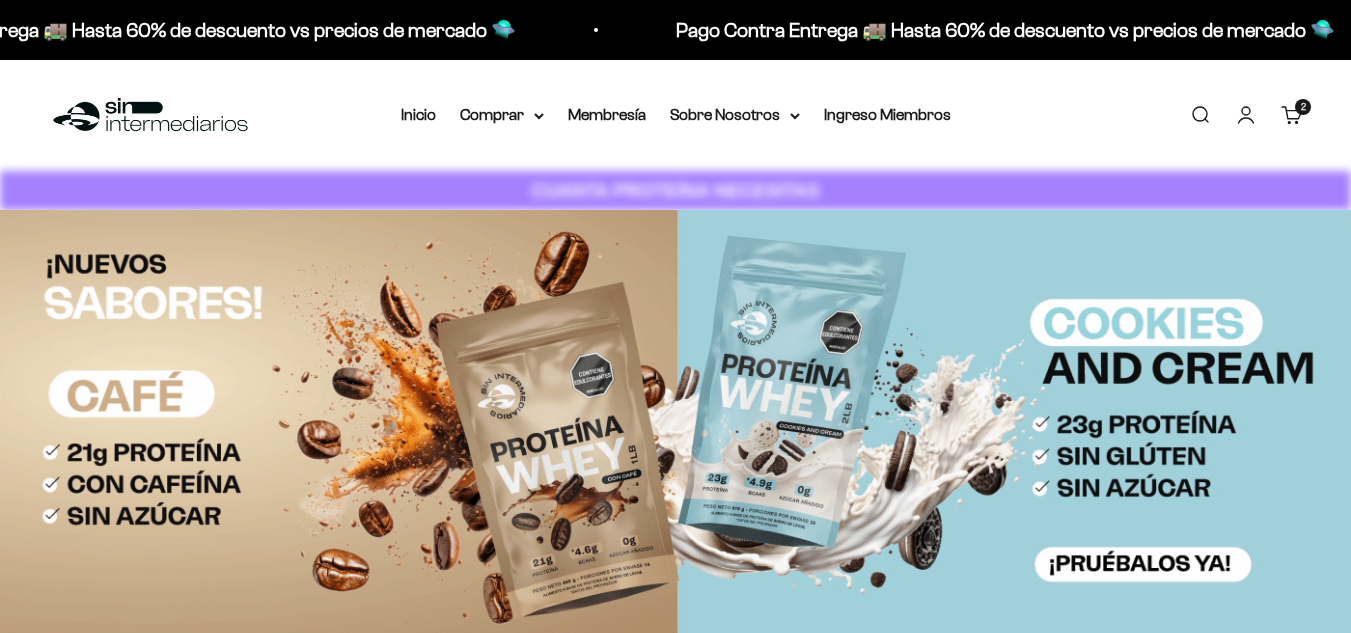 scroll, scrollTop: 0, scrollLeft: 0, axis: both 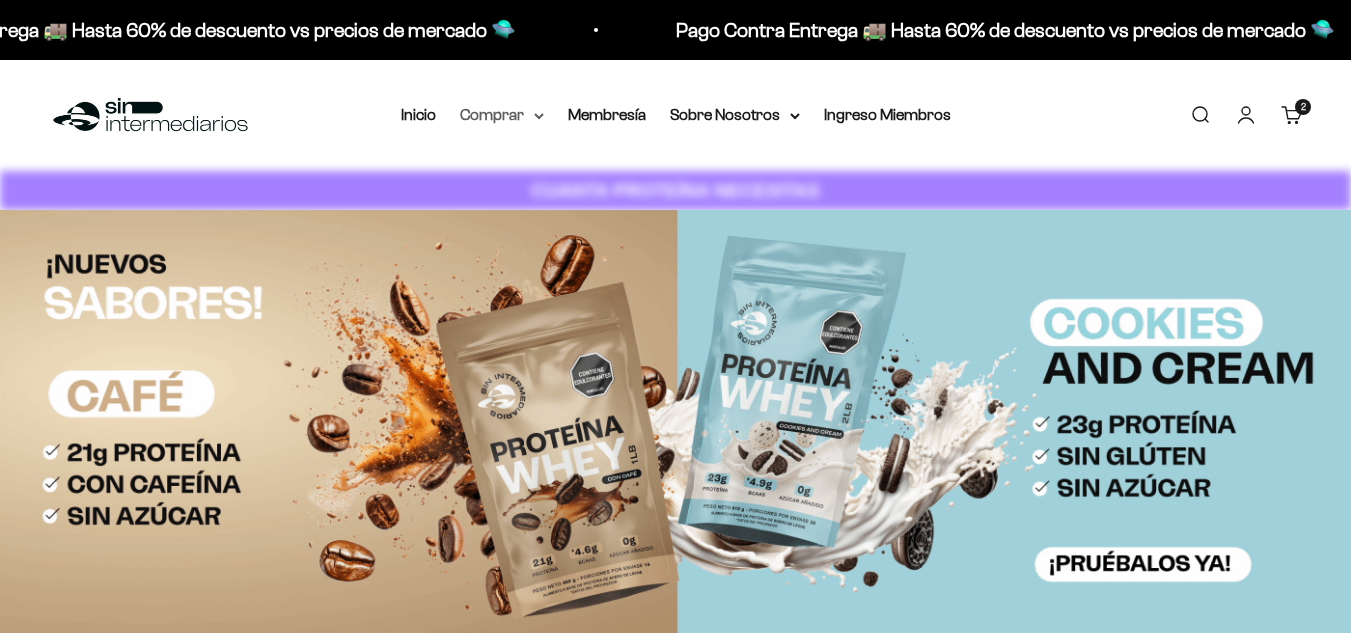 click on "Comprar" at bounding box center (502, 115) 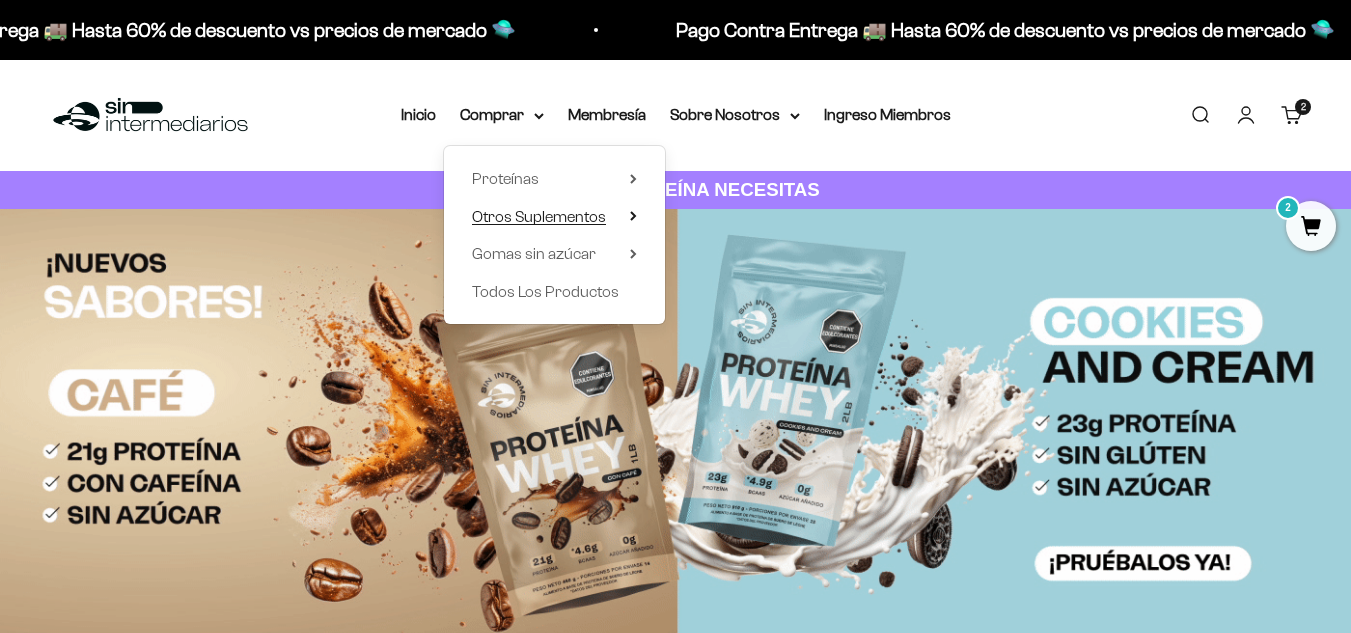 click on "Otros Suplementos" at bounding box center [554, 217] 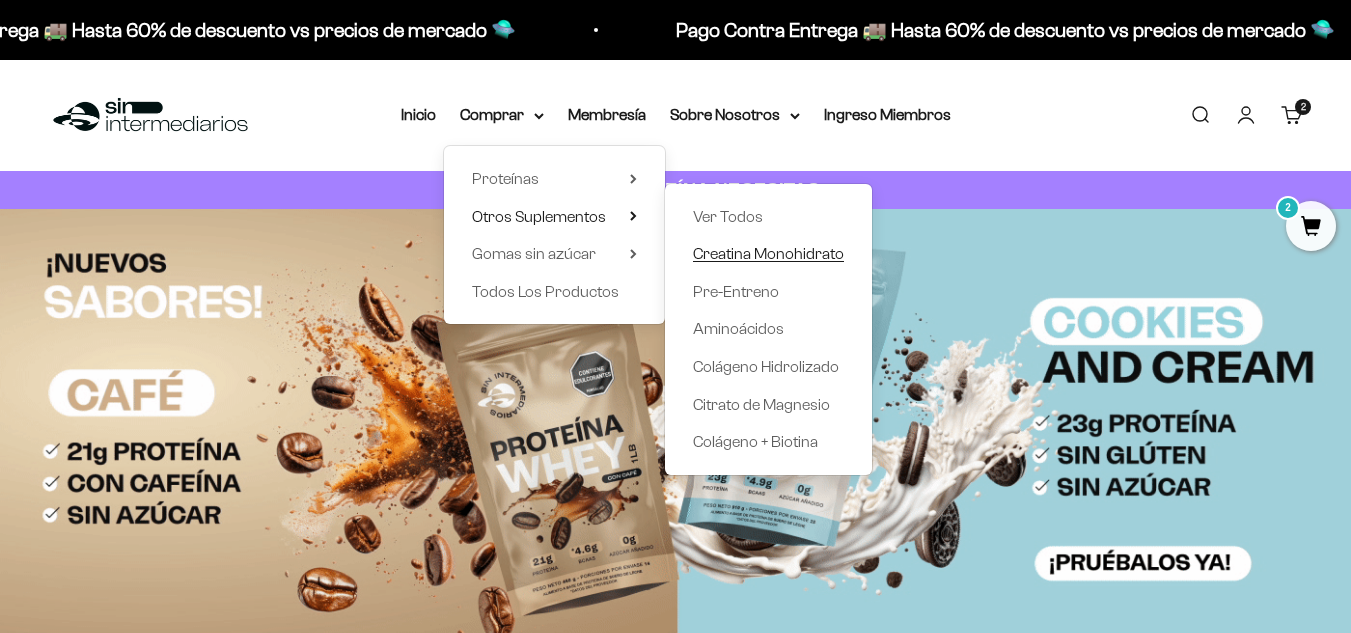 click on "Creatina Monohidrato" at bounding box center [768, 253] 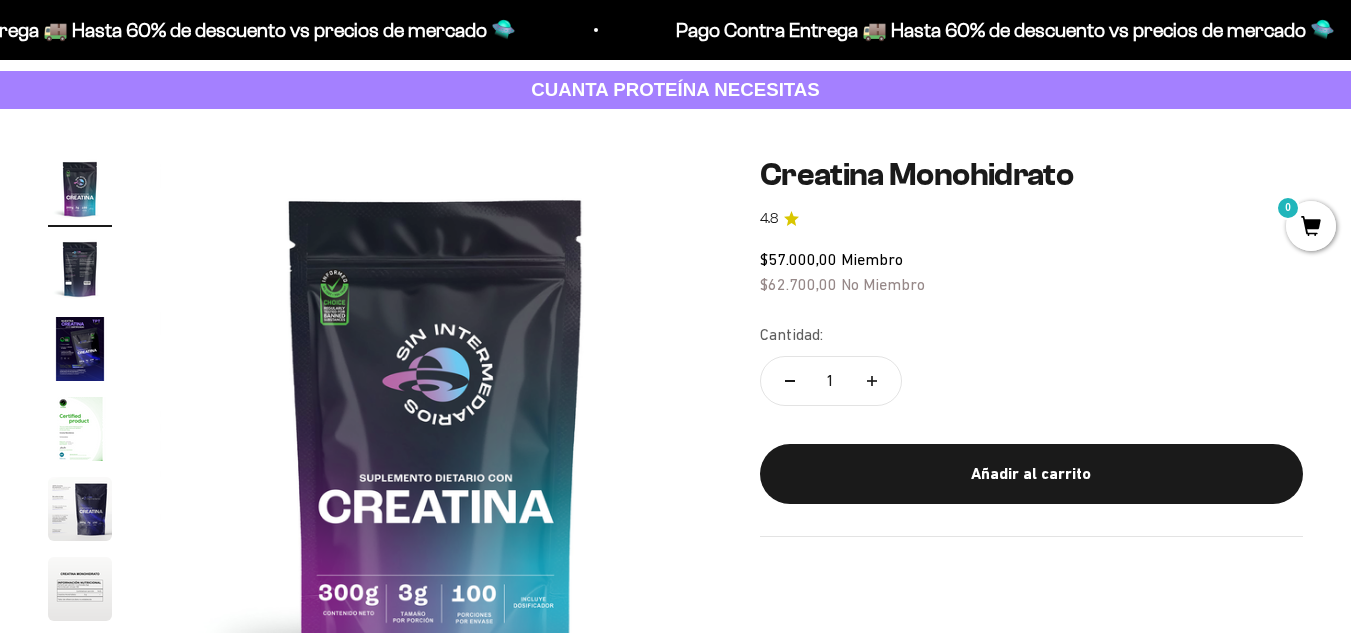 scroll, scrollTop: 0, scrollLeft: 0, axis: both 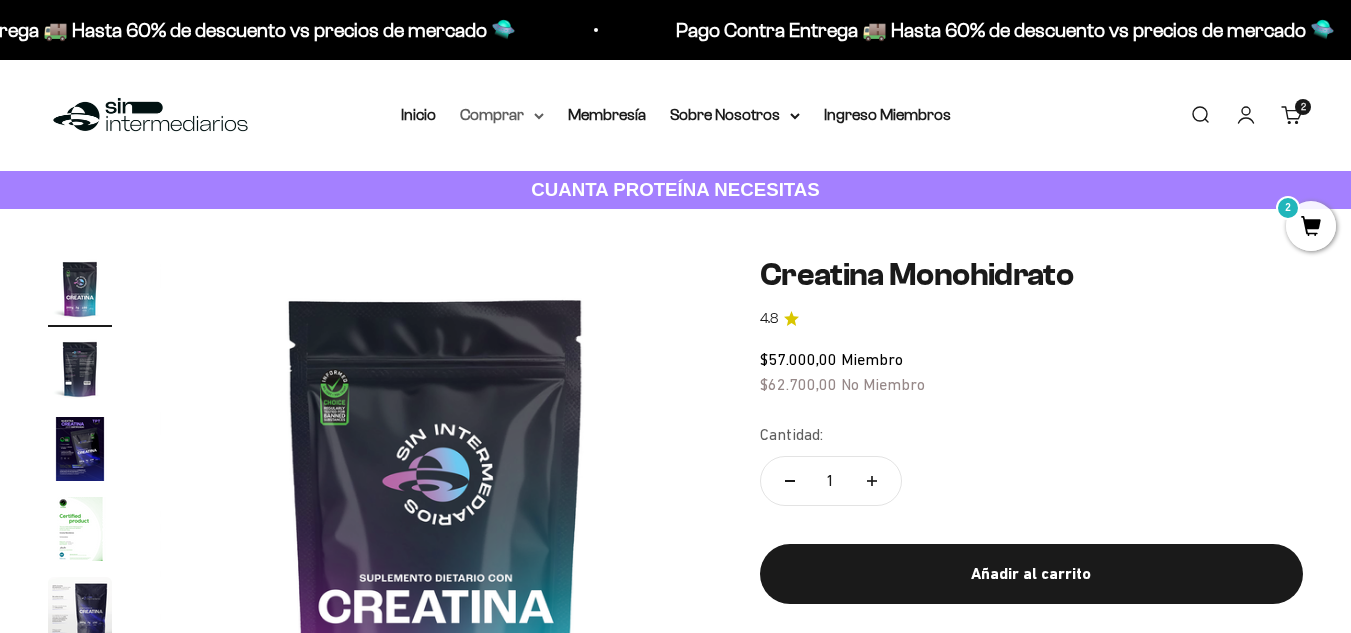 click on "Comprar" at bounding box center [502, 115] 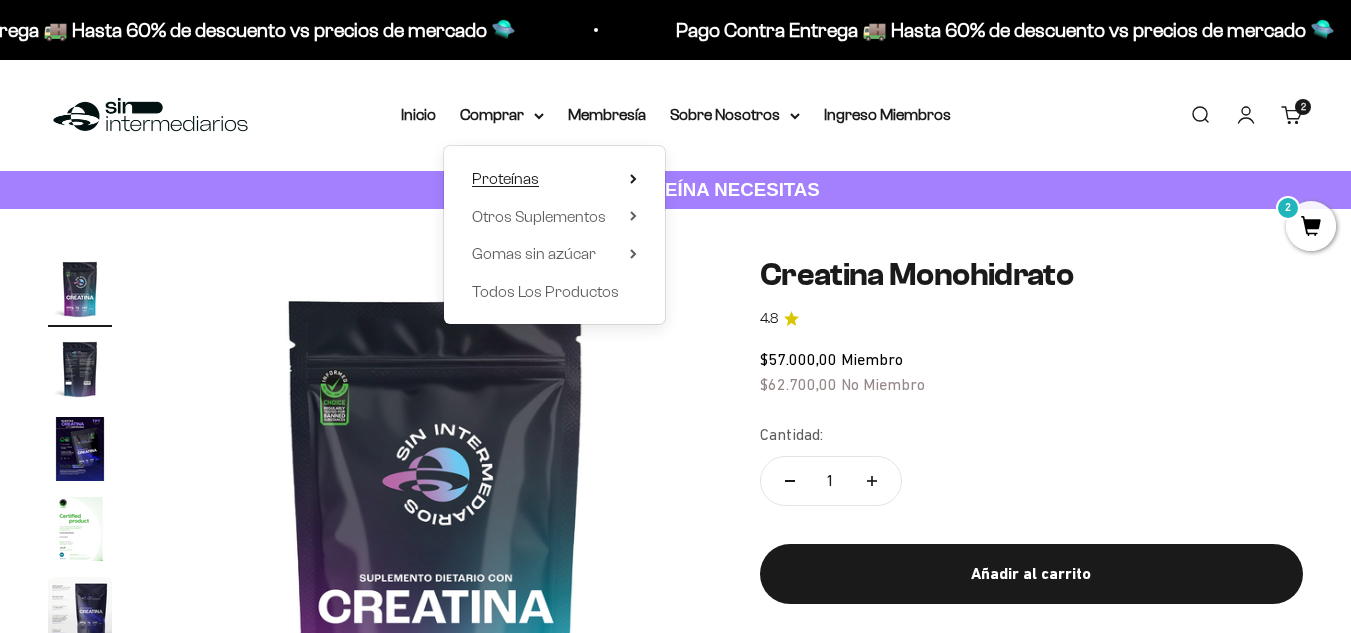 click on "Proteínas" at bounding box center (554, 179) 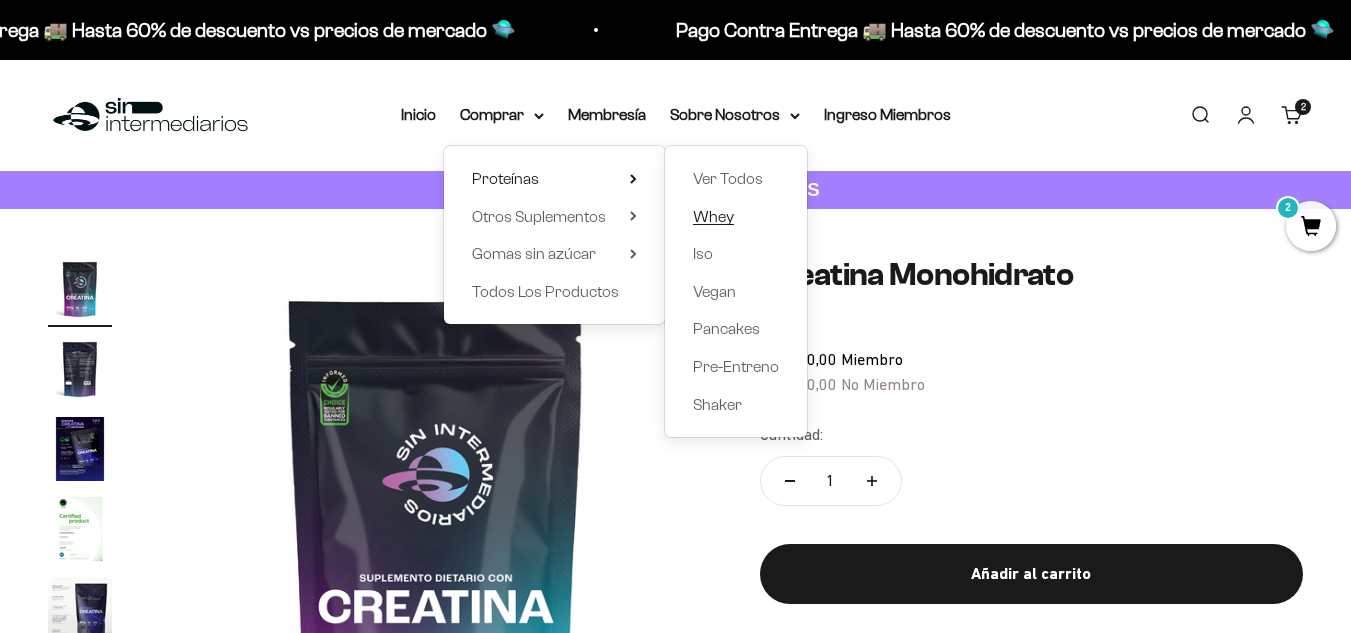 click on "Whey" at bounding box center [713, 216] 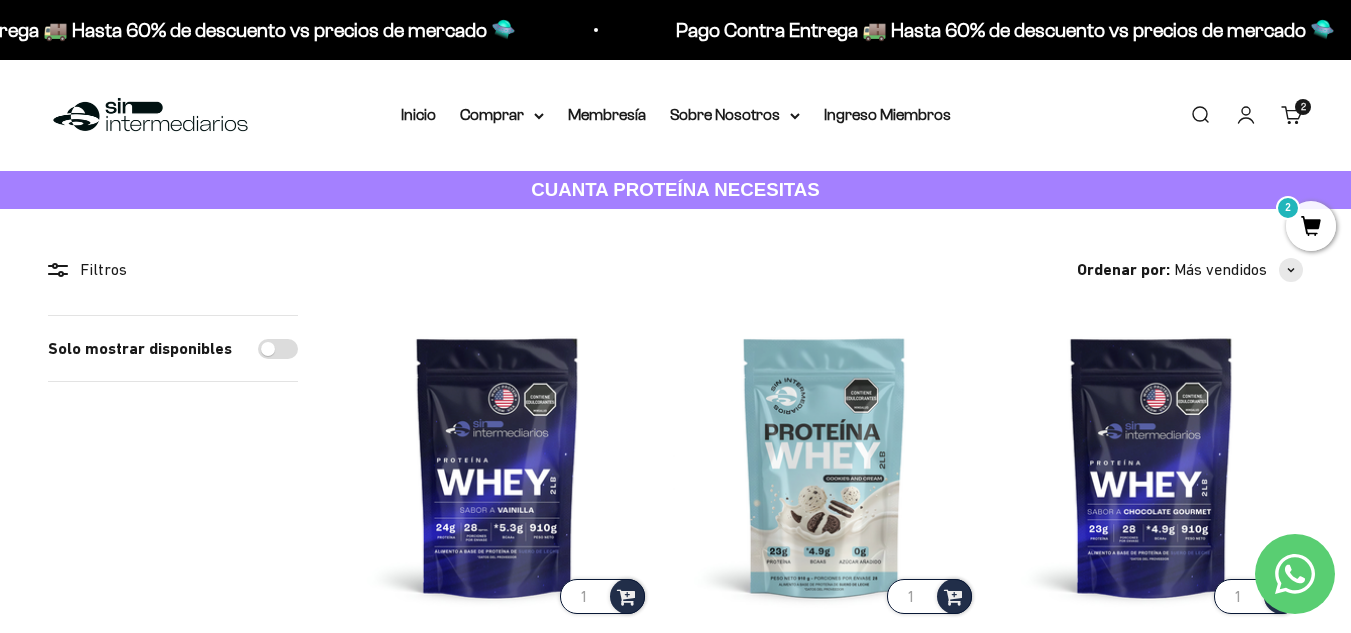 scroll, scrollTop: 100, scrollLeft: 0, axis: vertical 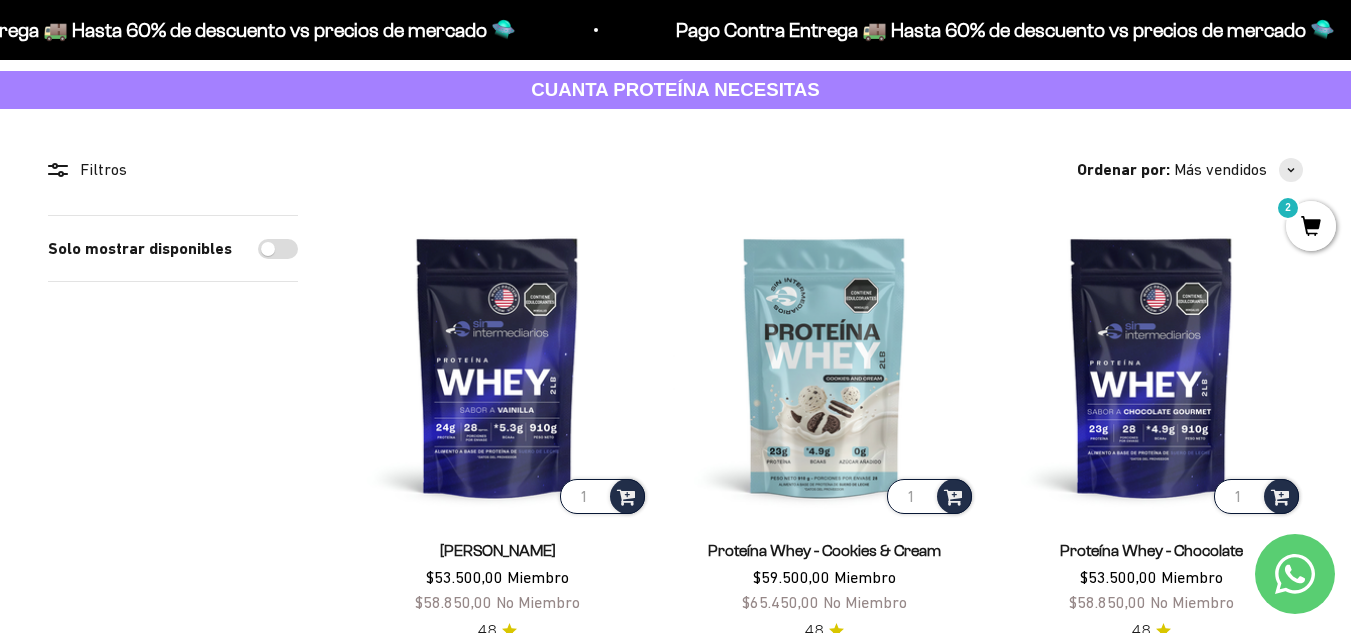 click on "2" at bounding box center (1311, 226) 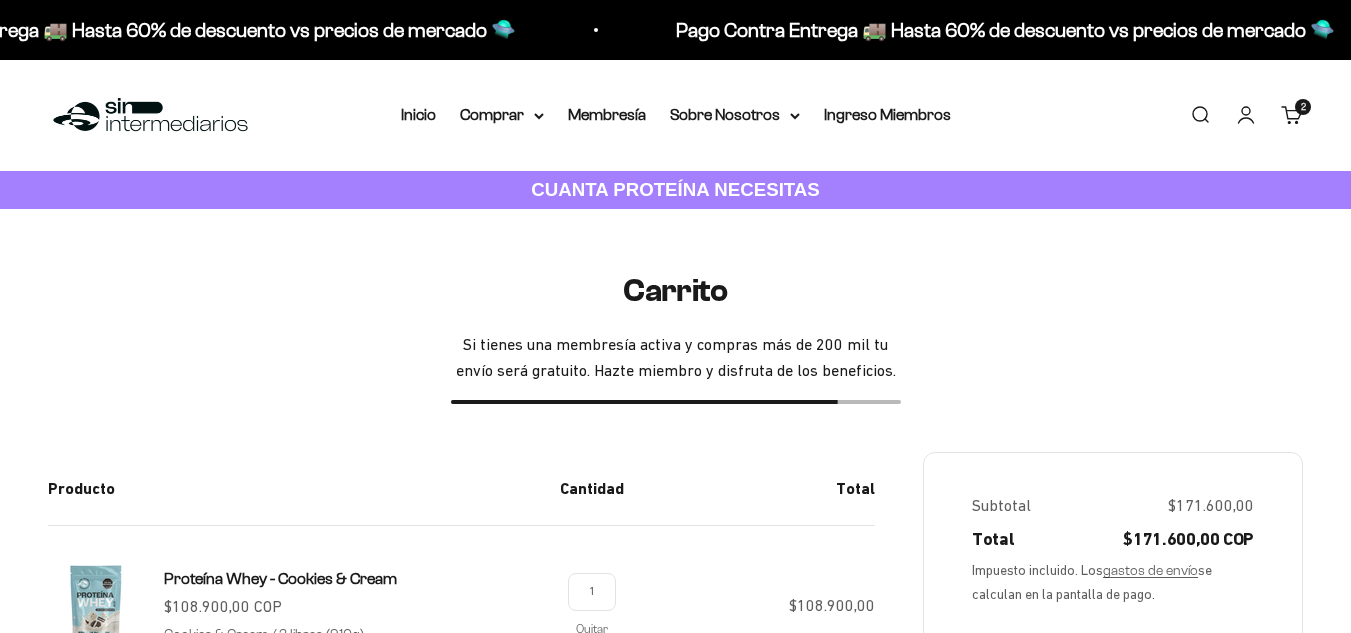 scroll, scrollTop: 300, scrollLeft: 0, axis: vertical 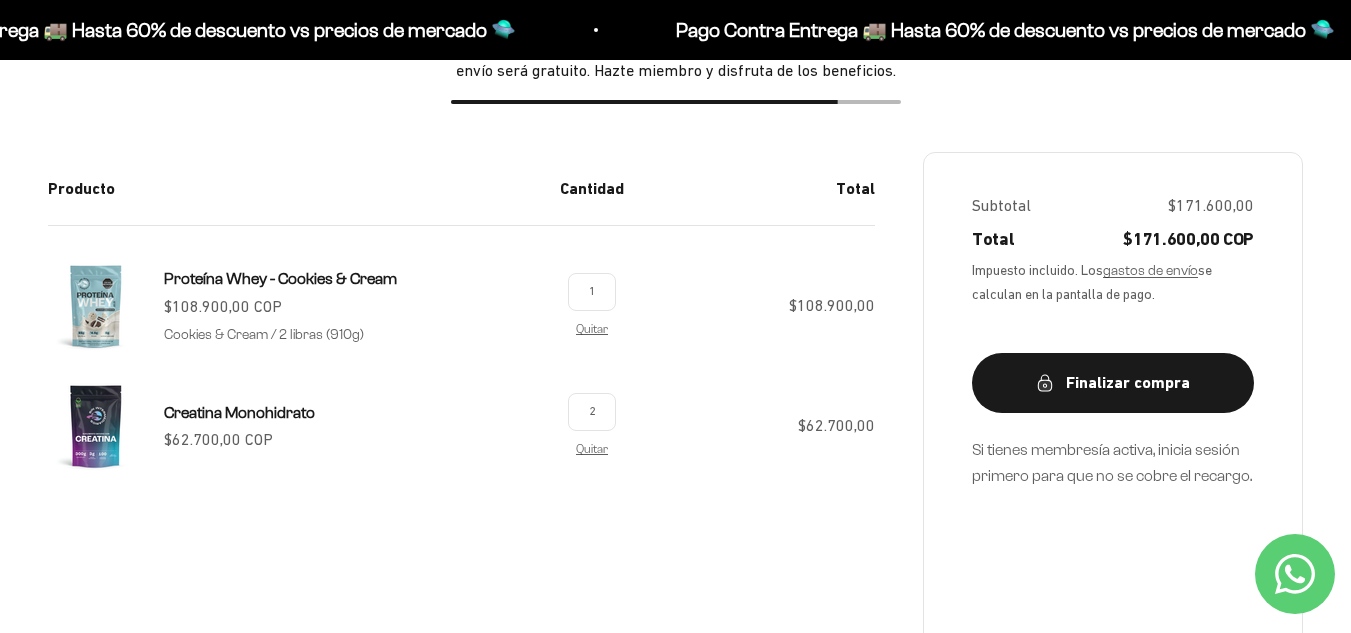 type on "2" 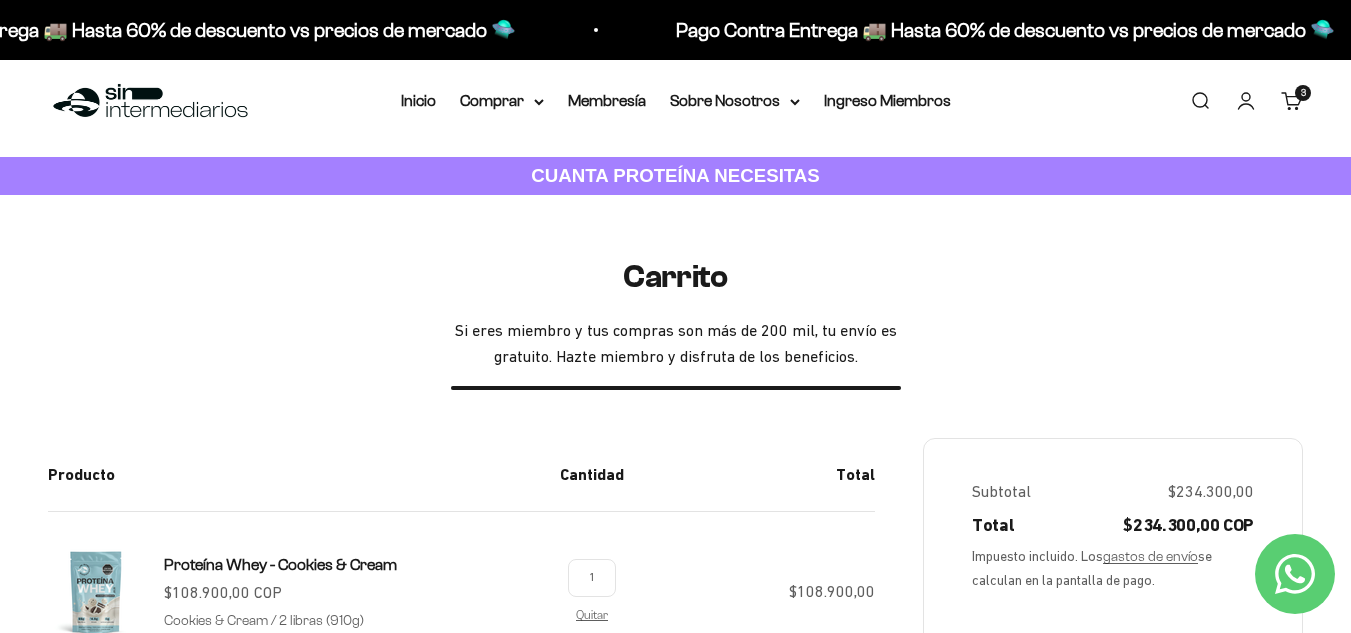 scroll, scrollTop: 0, scrollLeft: 0, axis: both 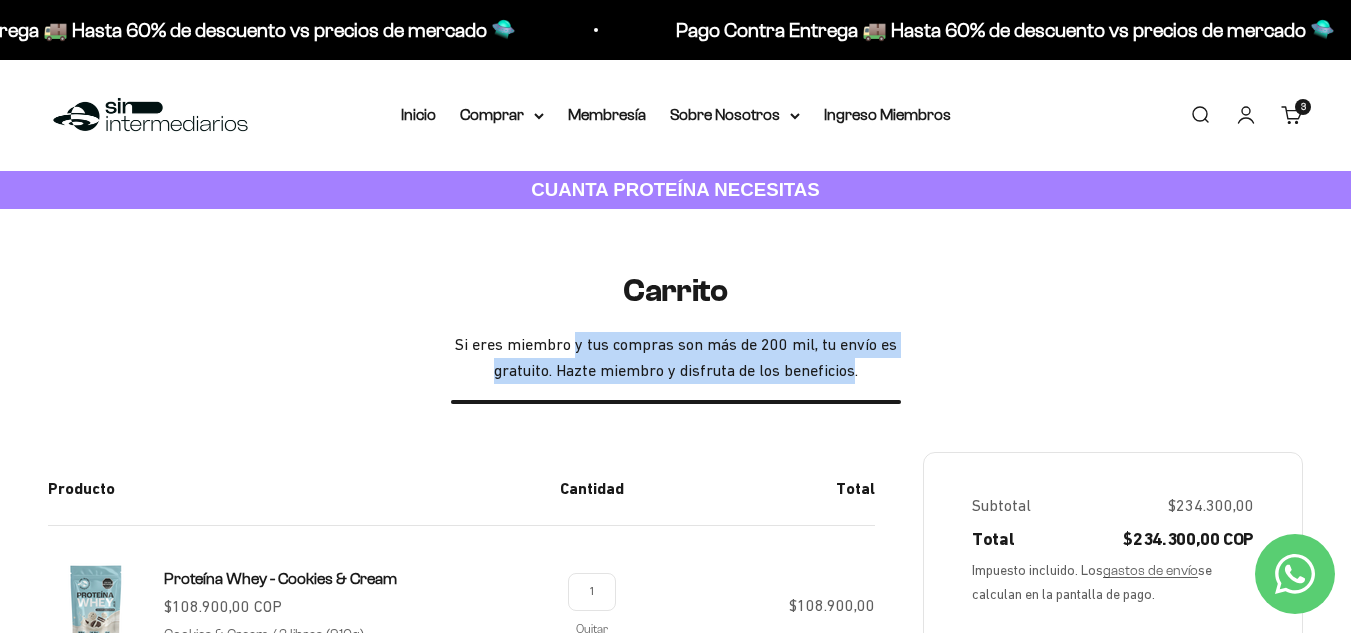 drag, startPoint x: 580, startPoint y: 345, endPoint x: 852, endPoint y: 376, distance: 273.76083 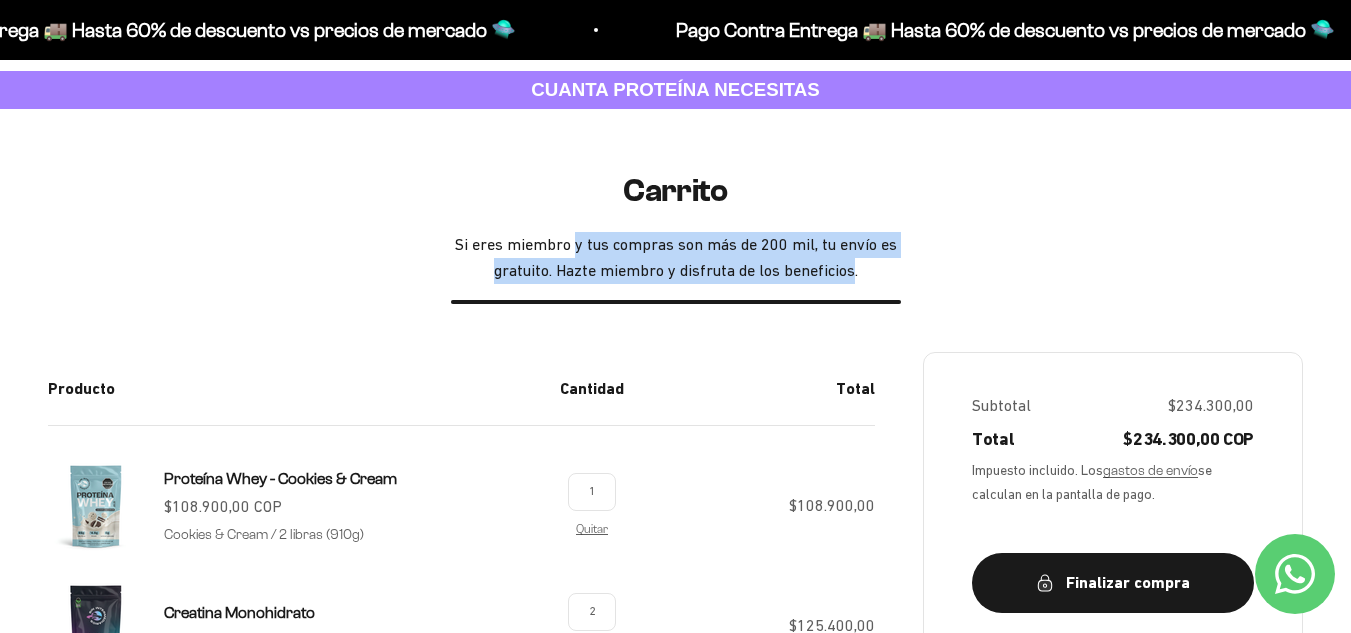 scroll, scrollTop: 0, scrollLeft: 0, axis: both 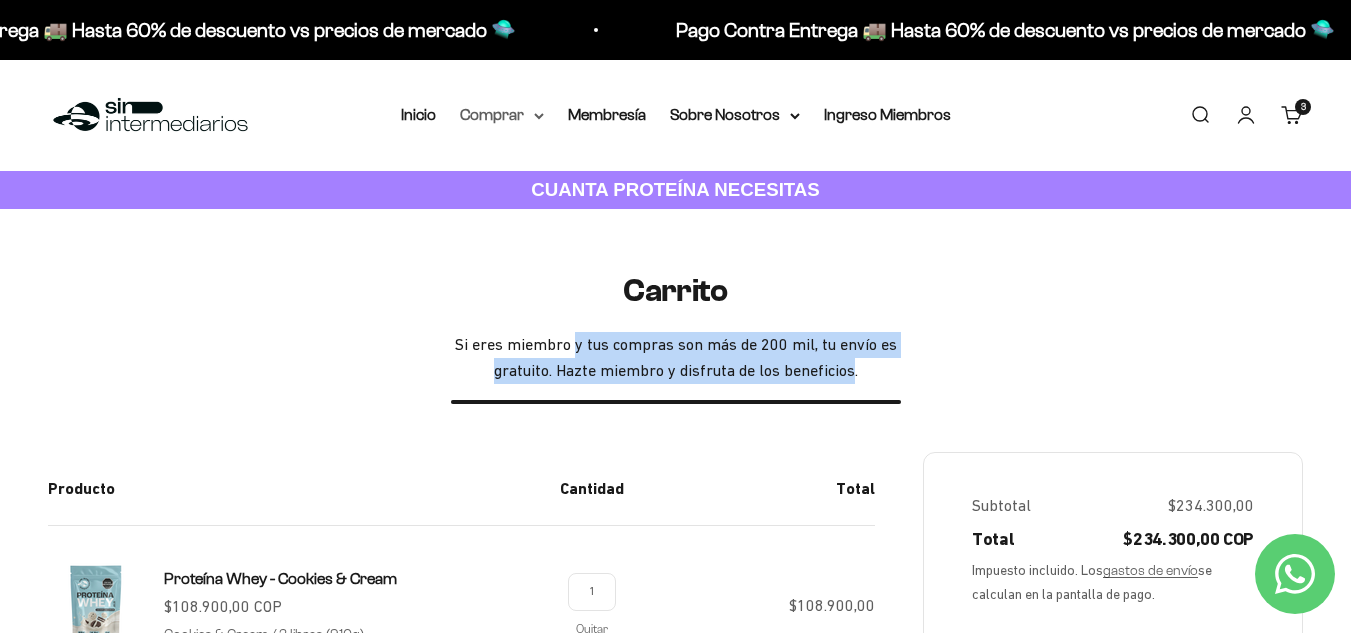 click on "Comprar" at bounding box center [502, 115] 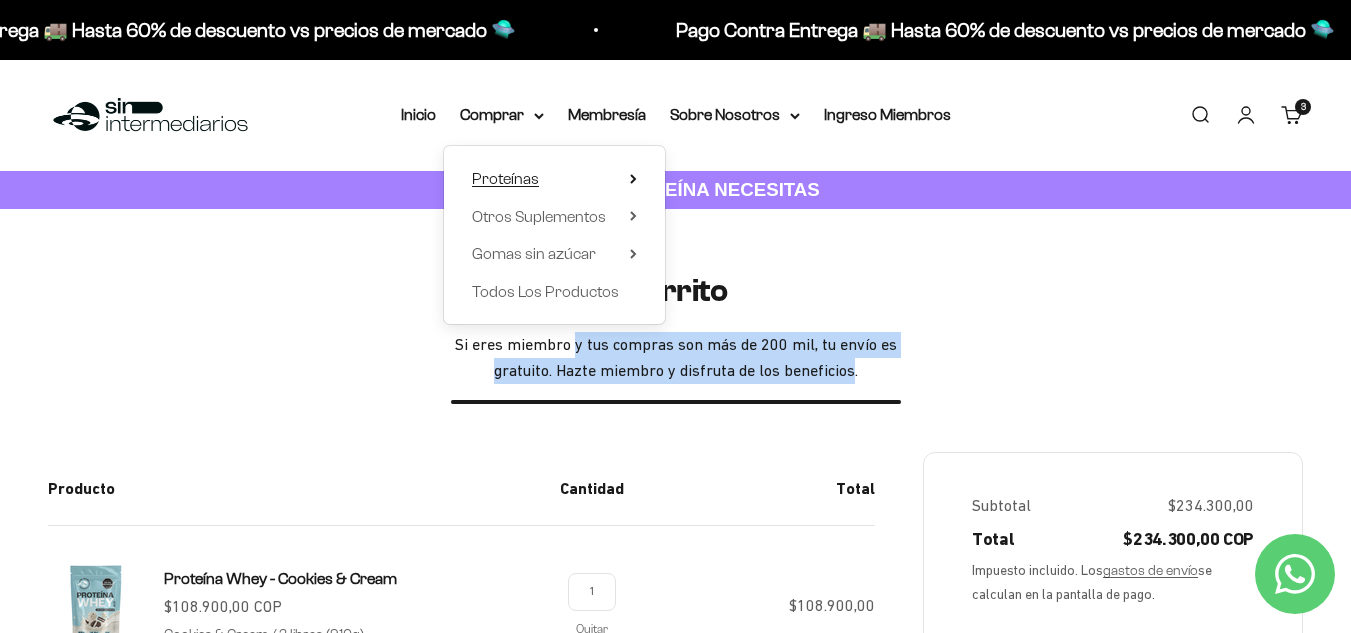 click on "Proteínas" at bounding box center (554, 179) 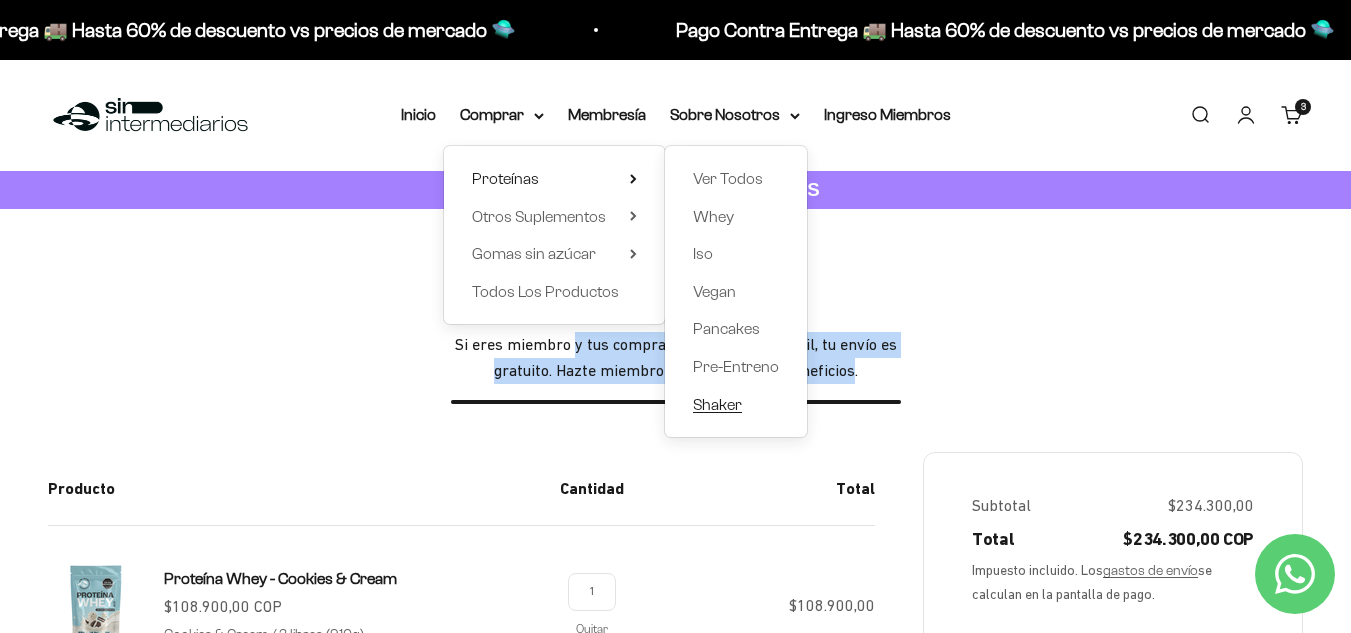 click on "Shaker" at bounding box center [717, 404] 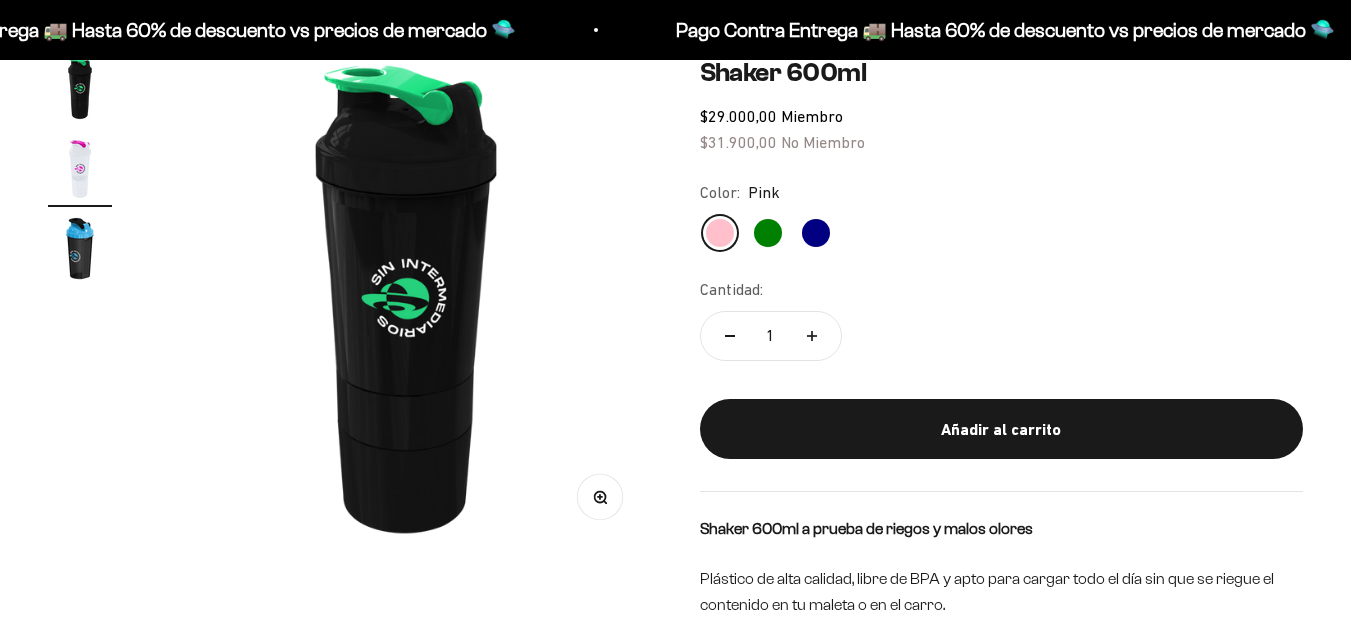 scroll, scrollTop: 200, scrollLeft: 0, axis: vertical 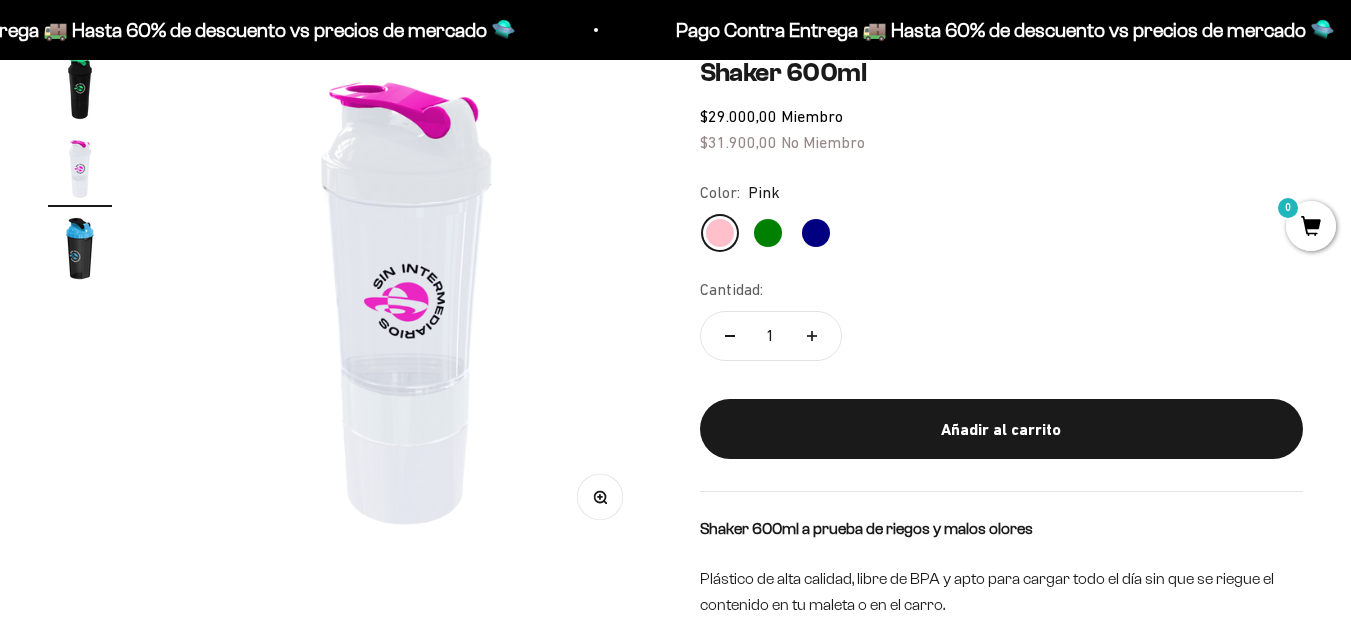 click at bounding box center (80, 169) 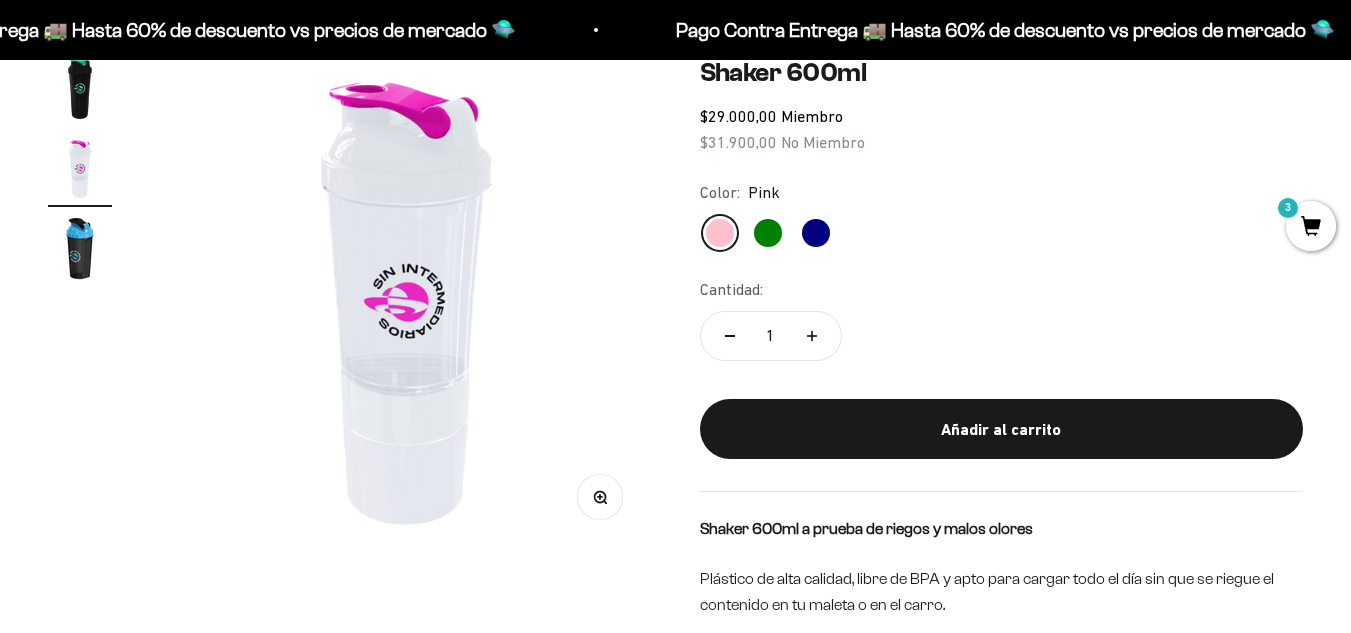 scroll, scrollTop: 0, scrollLeft: 0, axis: both 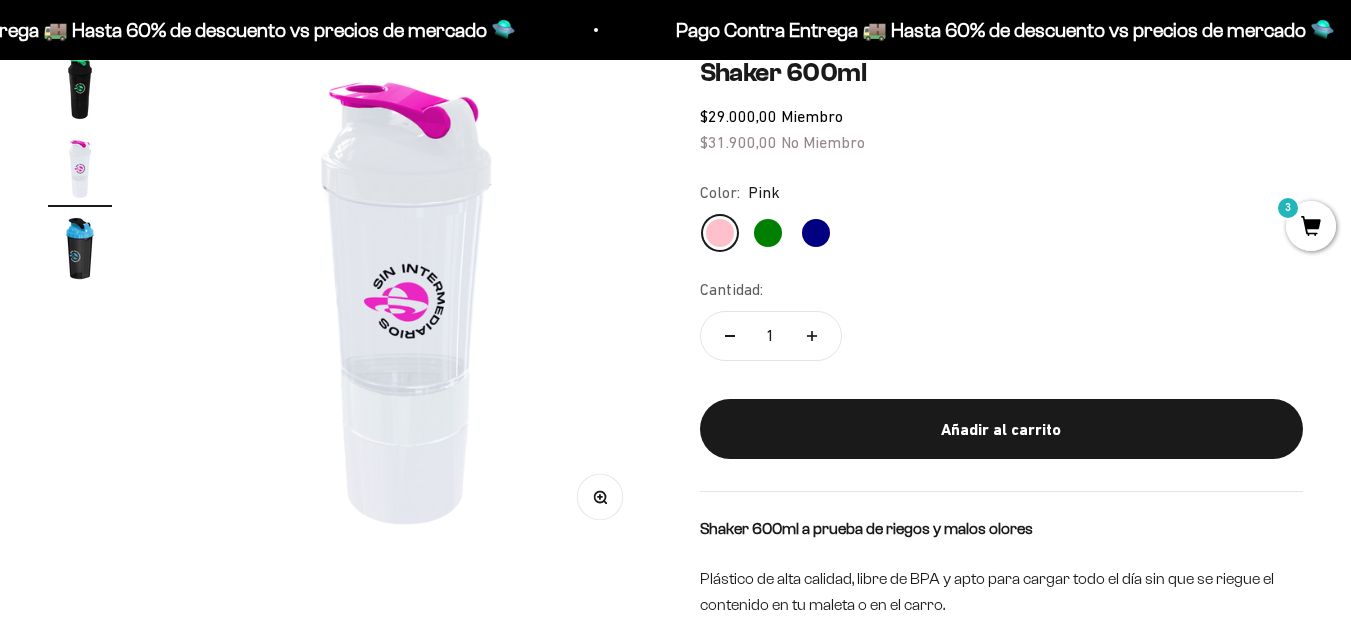 click at bounding box center (80, 249) 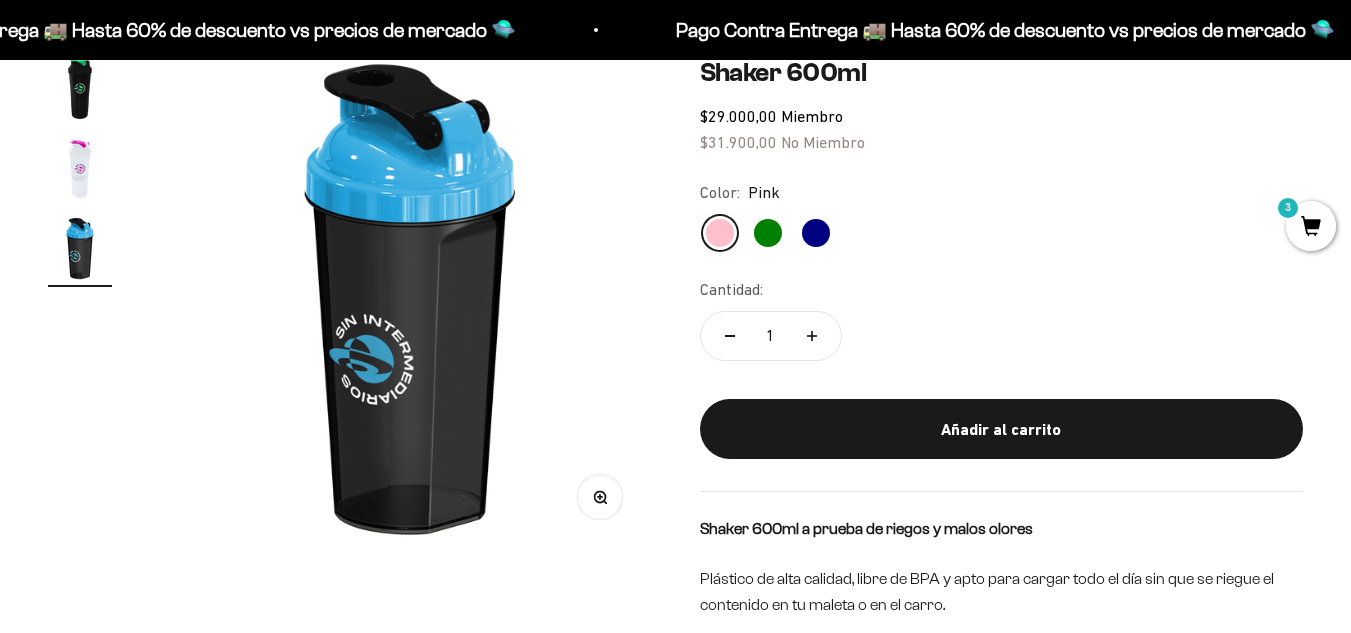 scroll, scrollTop: 0, scrollLeft: 1007, axis: horizontal 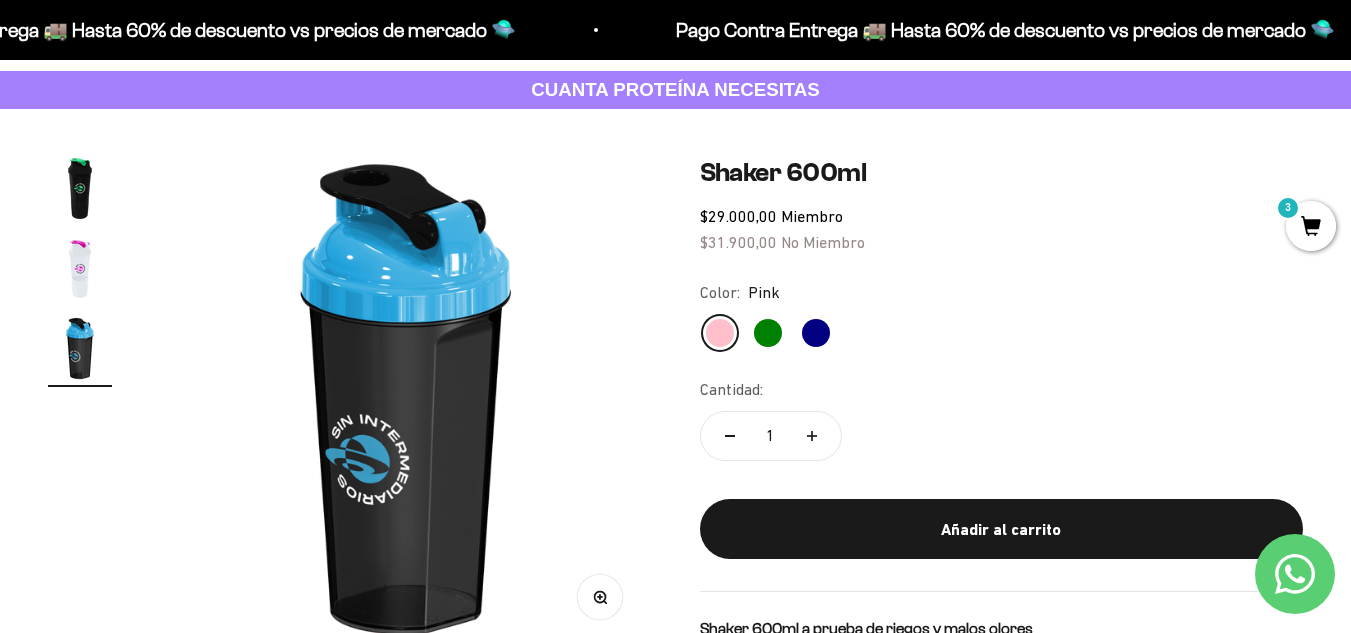 click at bounding box center (80, 189) 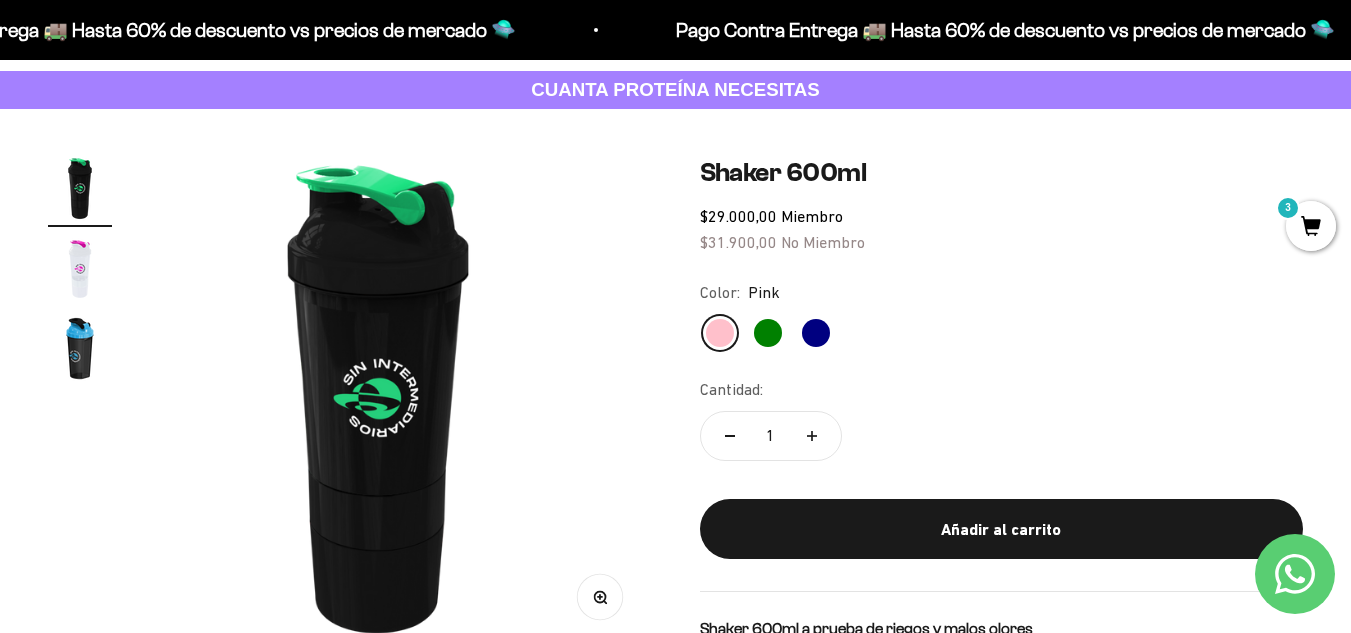 scroll, scrollTop: 0, scrollLeft: 0, axis: both 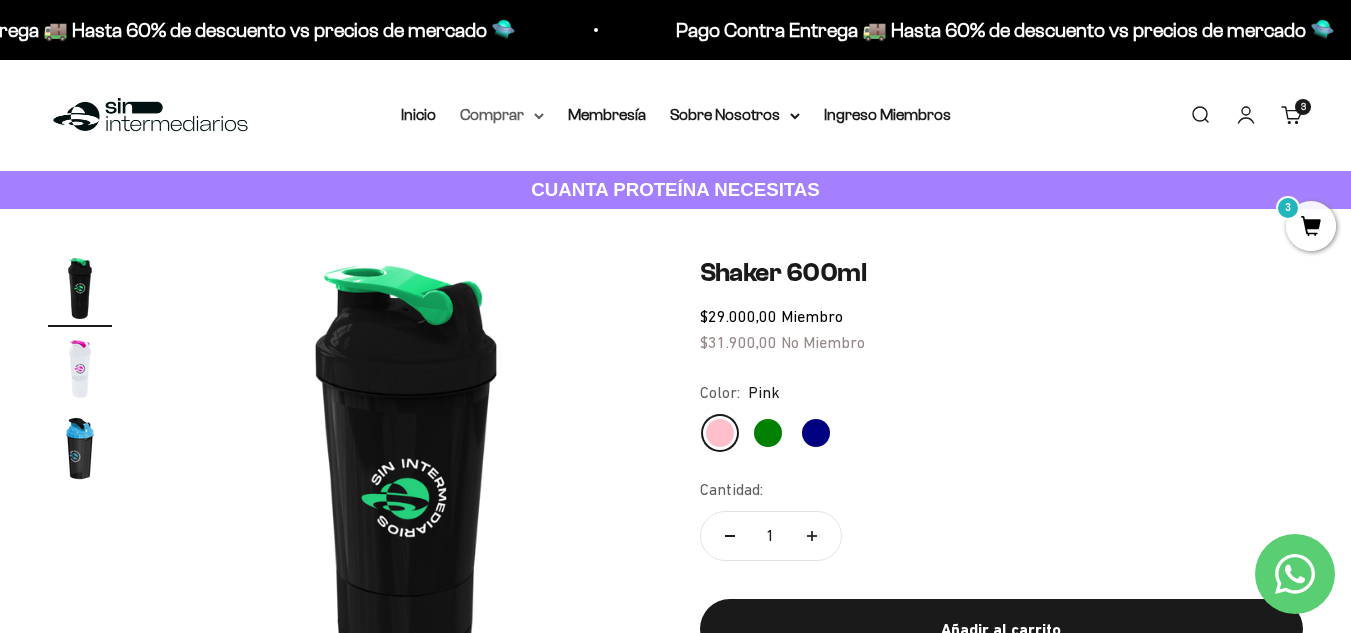 click 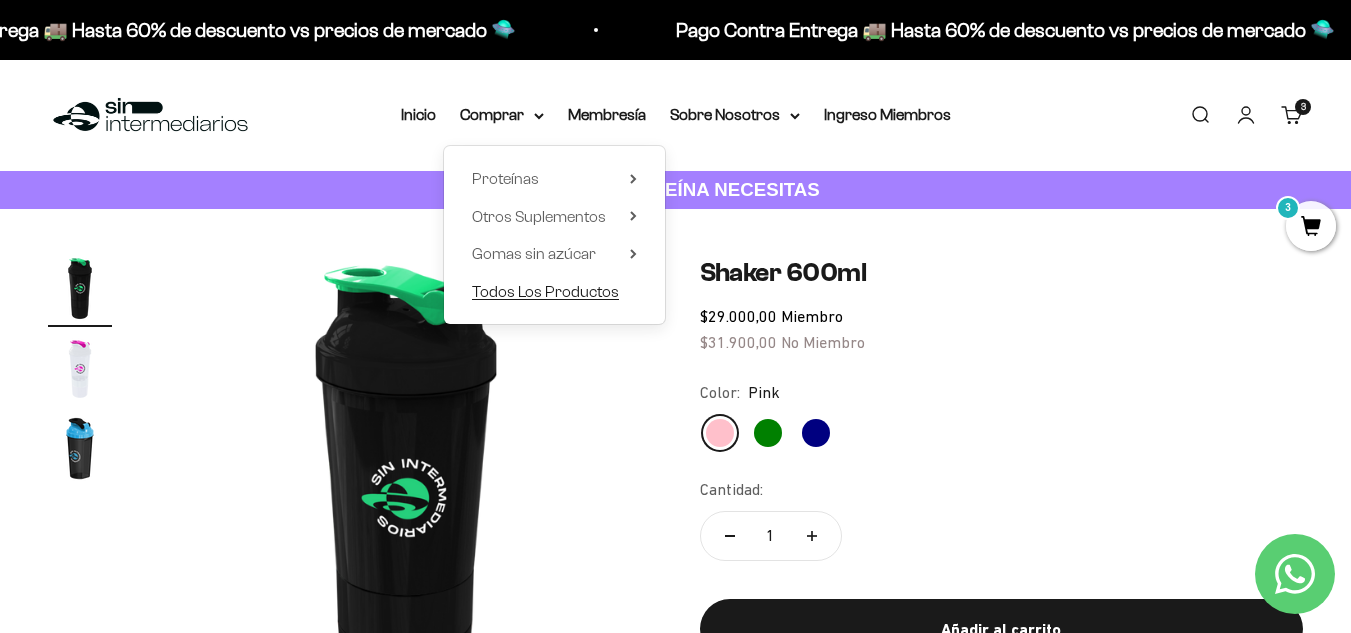 click on "Todos Los Productos" at bounding box center [545, 291] 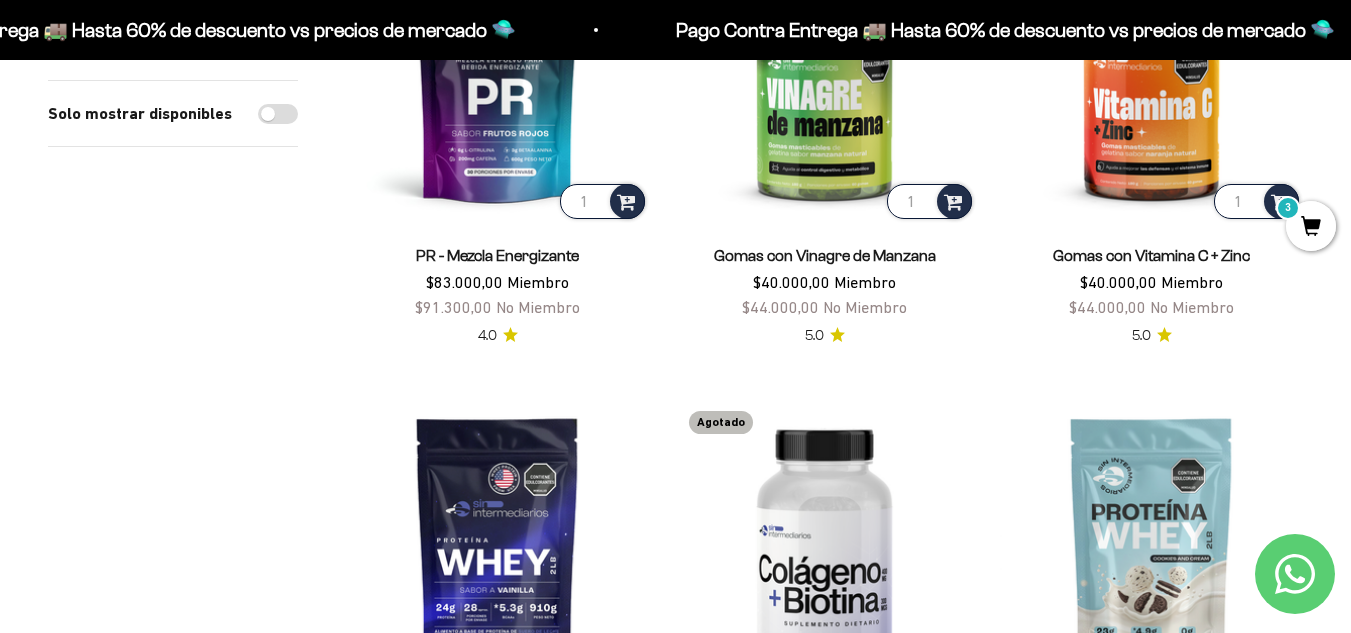 scroll, scrollTop: 1900, scrollLeft: 0, axis: vertical 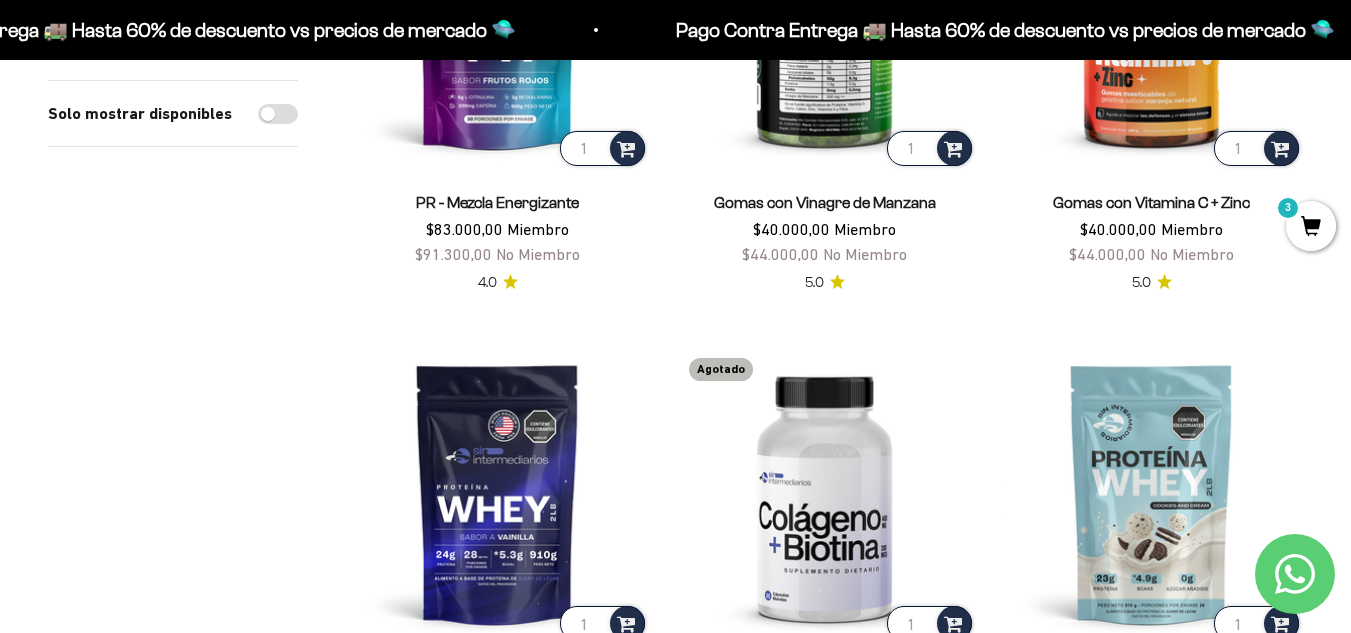 click at bounding box center (824, 18) 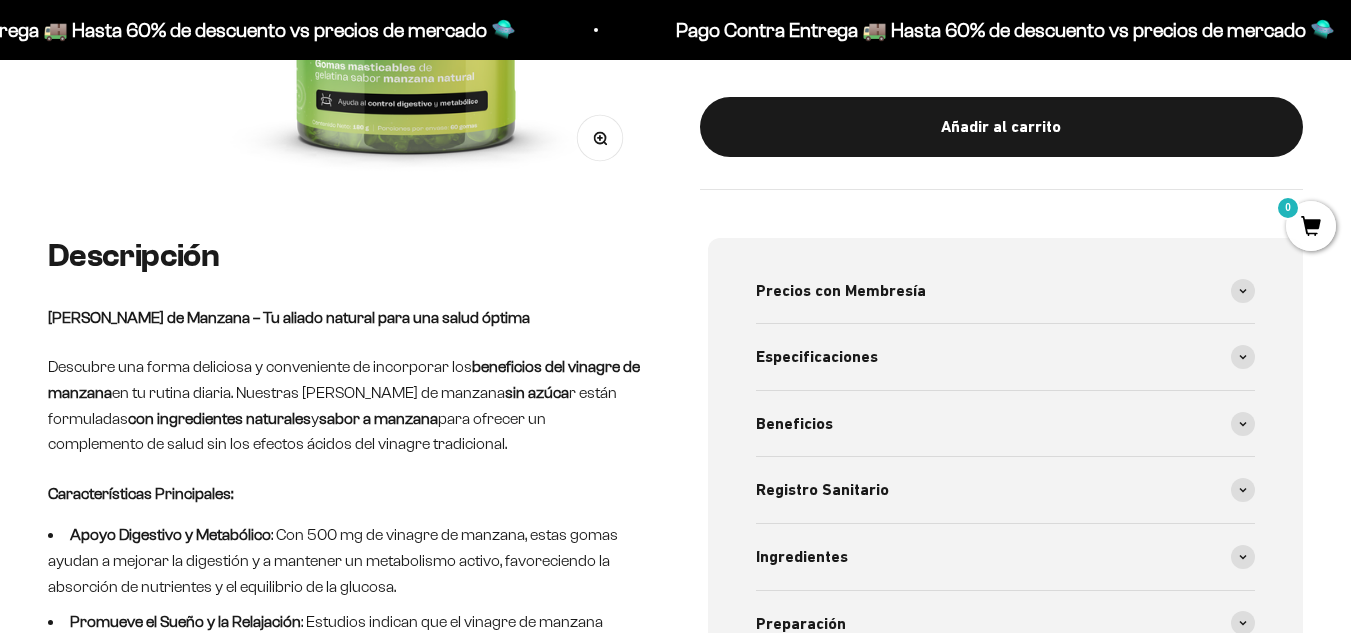 scroll, scrollTop: 600, scrollLeft: 0, axis: vertical 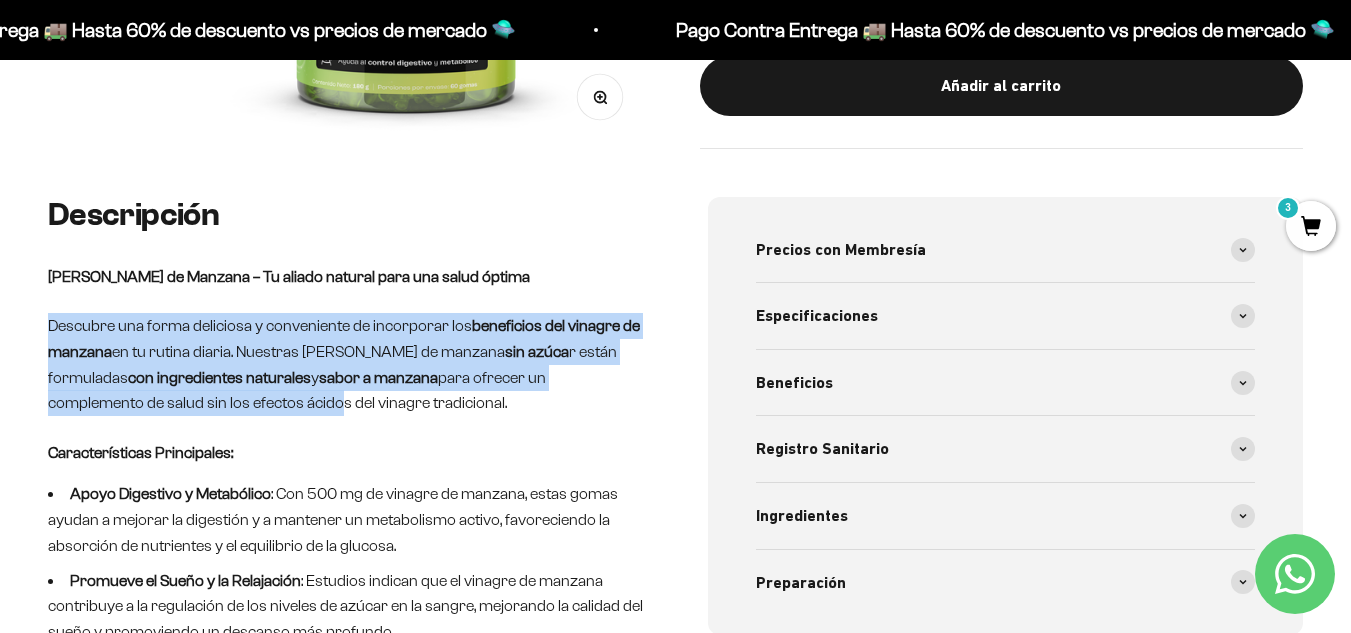 drag, startPoint x: 43, startPoint y: 330, endPoint x: 344, endPoint y: 397, distance: 308.36667 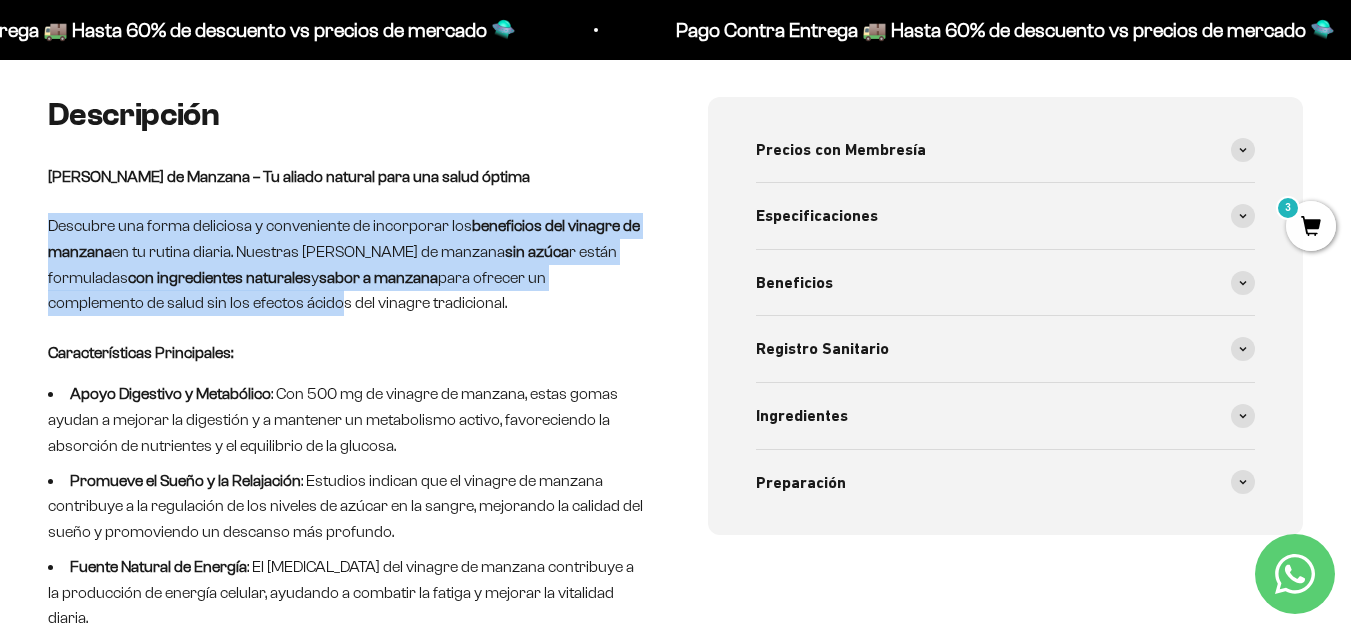 scroll, scrollTop: 800, scrollLeft: 0, axis: vertical 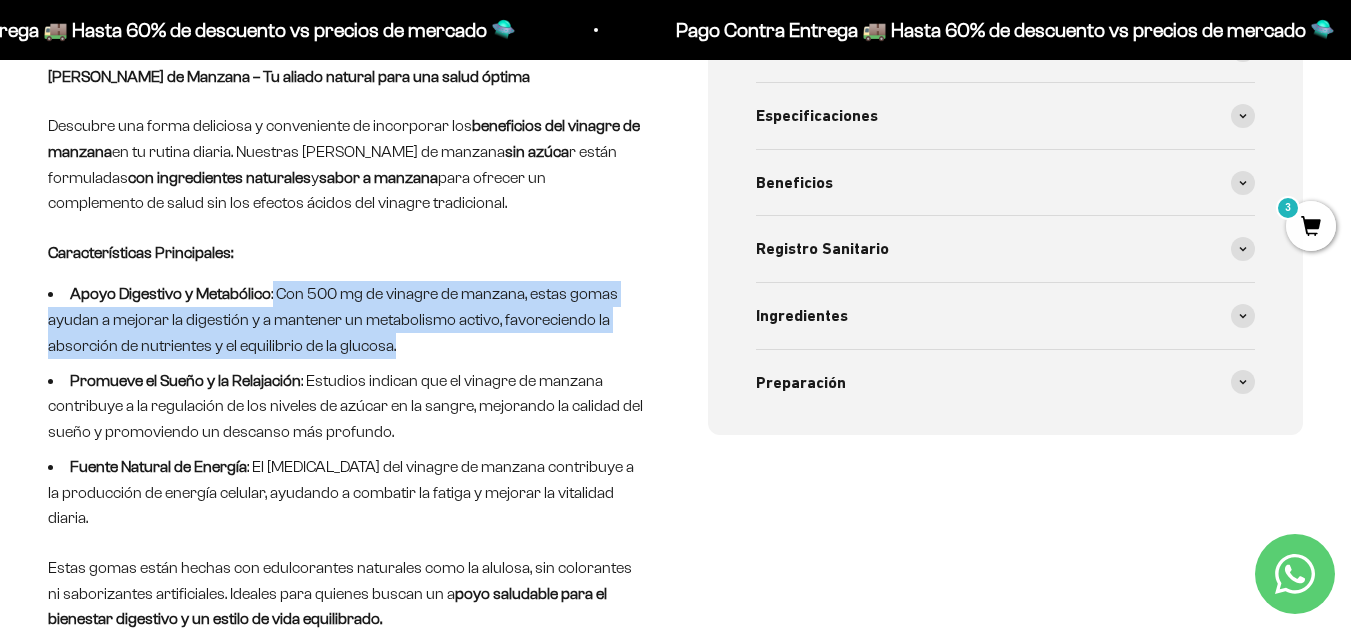 drag, startPoint x: 270, startPoint y: 292, endPoint x: 410, endPoint y: 359, distance: 155.20631 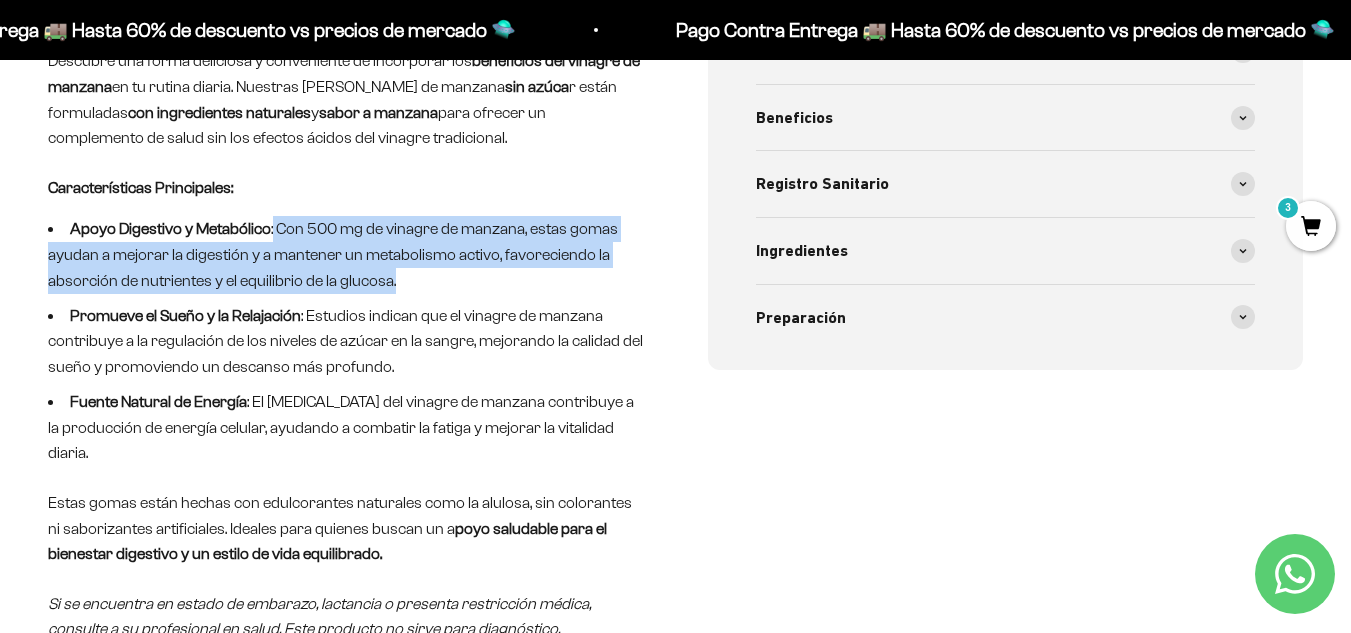 scroll, scrollTop: 900, scrollLeft: 0, axis: vertical 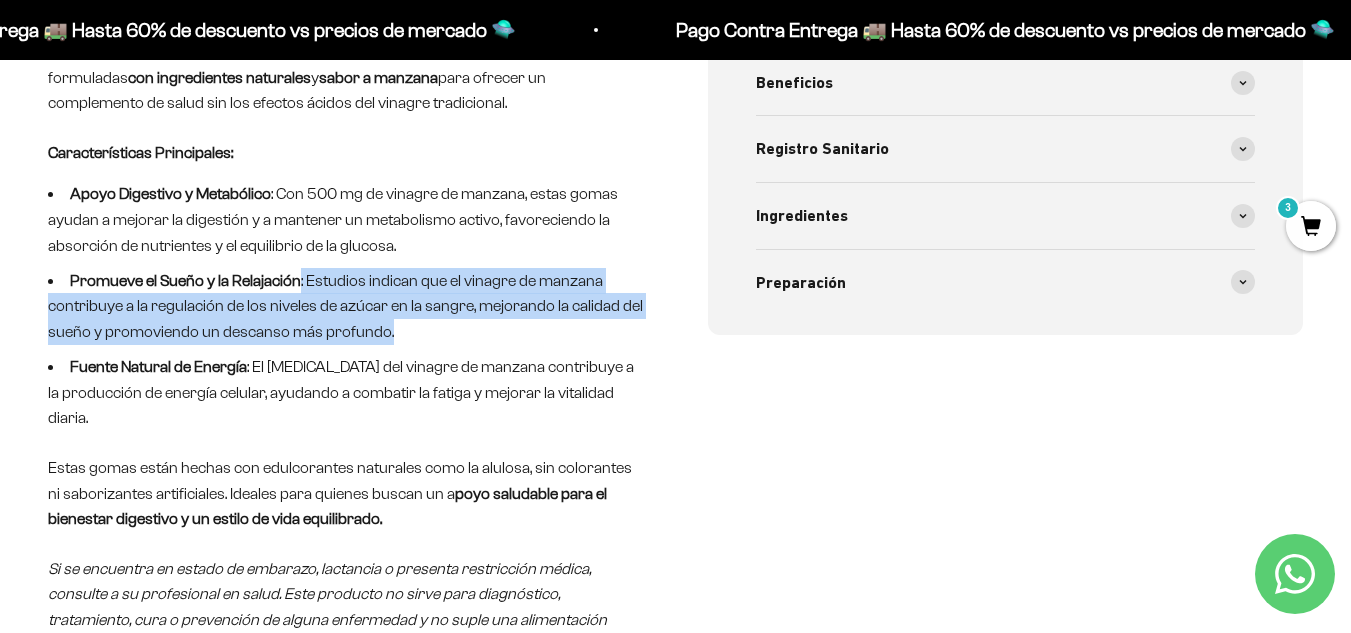 drag, startPoint x: 297, startPoint y: 282, endPoint x: 394, endPoint y: 337, distance: 111.50785 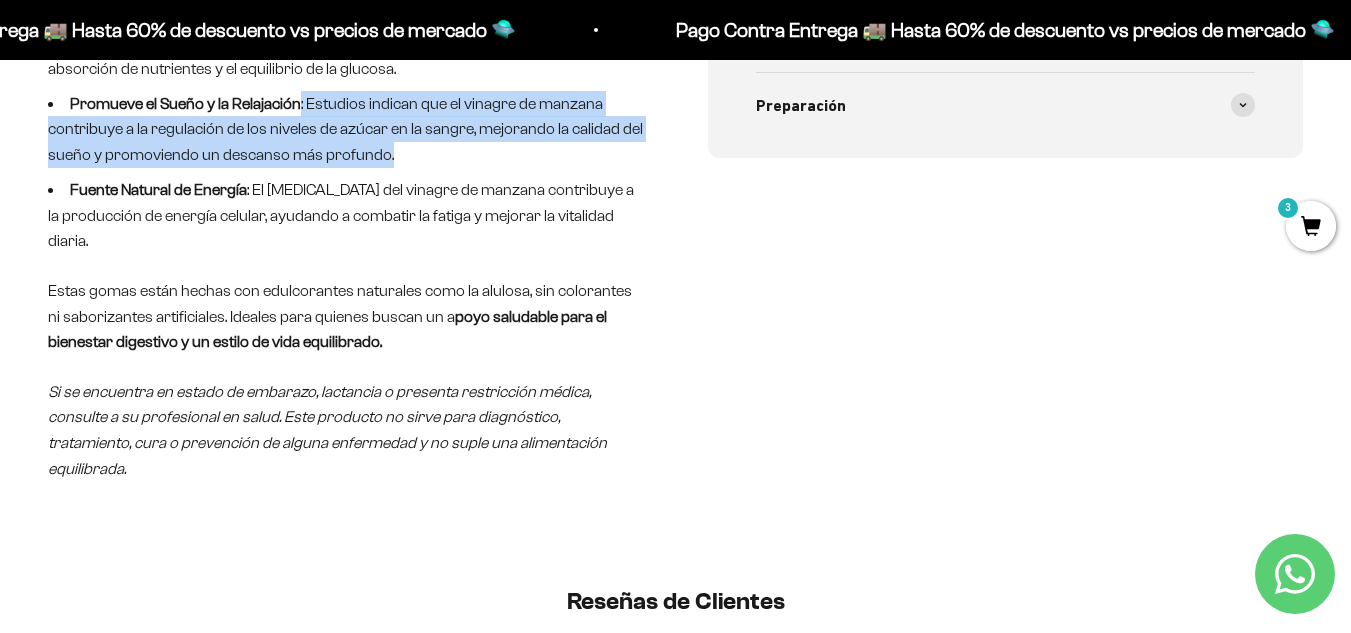 scroll, scrollTop: 1100, scrollLeft: 0, axis: vertical 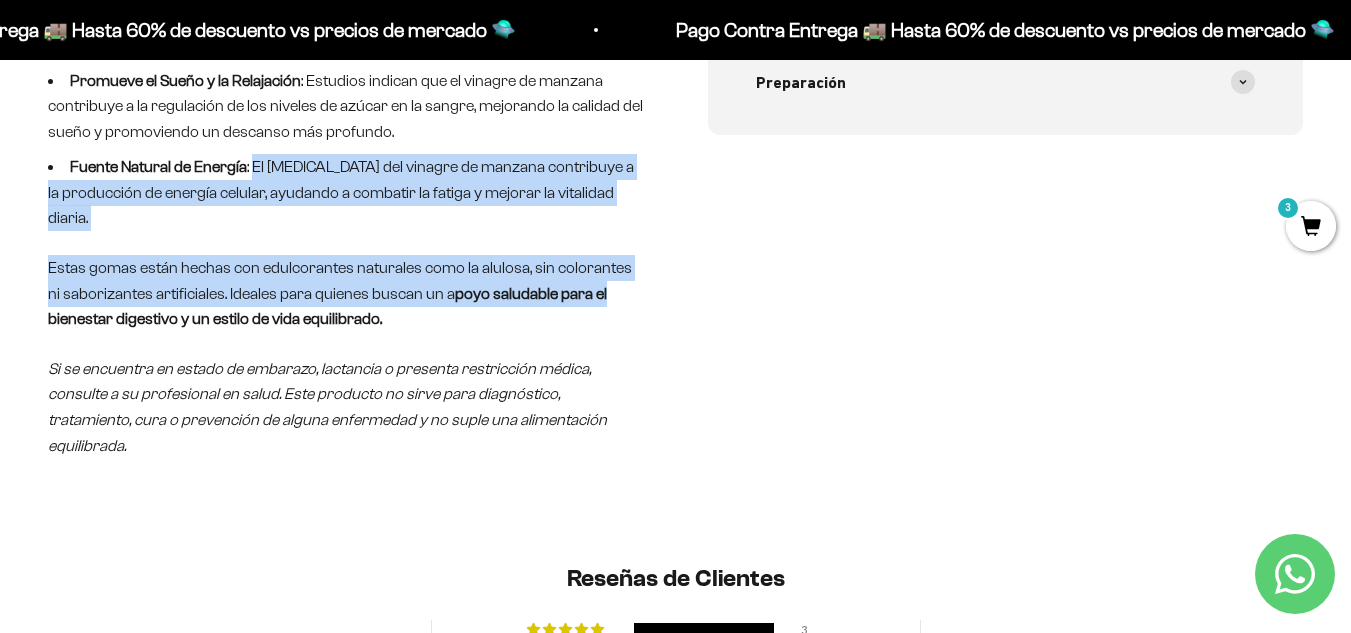 drag, startPoint x: 255, startPoint y: 169, endPoint x: 652, endPoint y: 269, distance: 409.4008 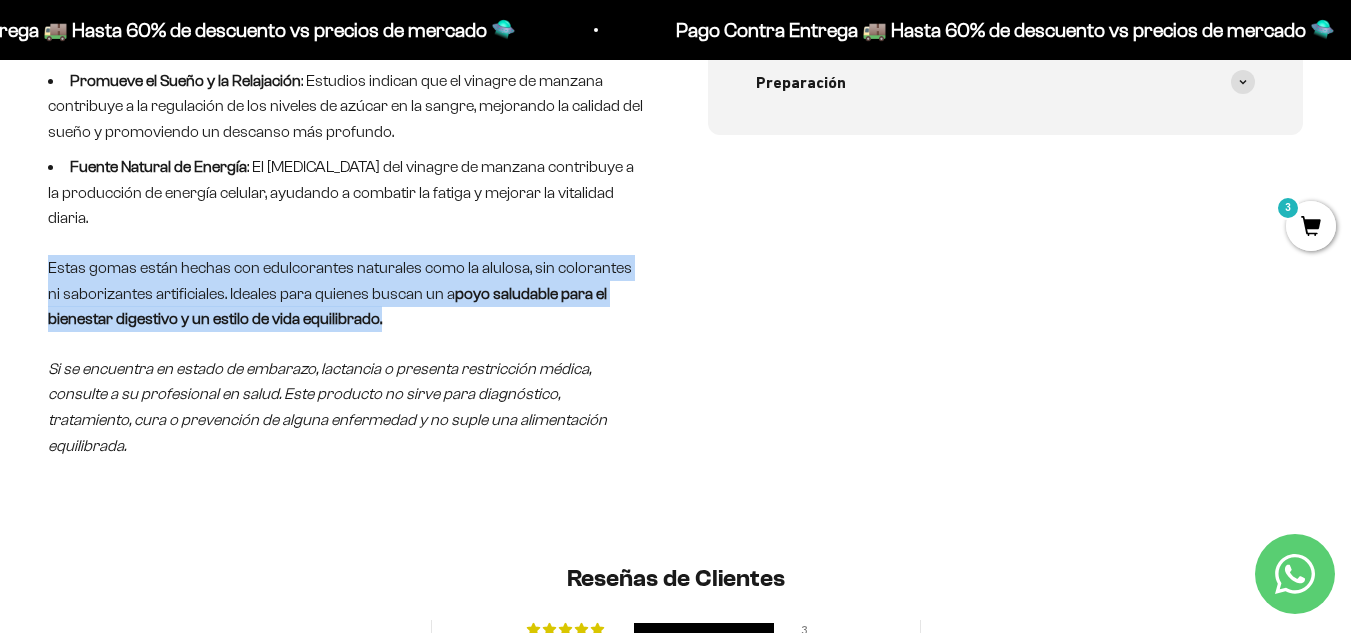 drag, startPoint x: 44, startPoint y: 240, endPoint x: 605, endPoint y: 287, distance: 562.9654 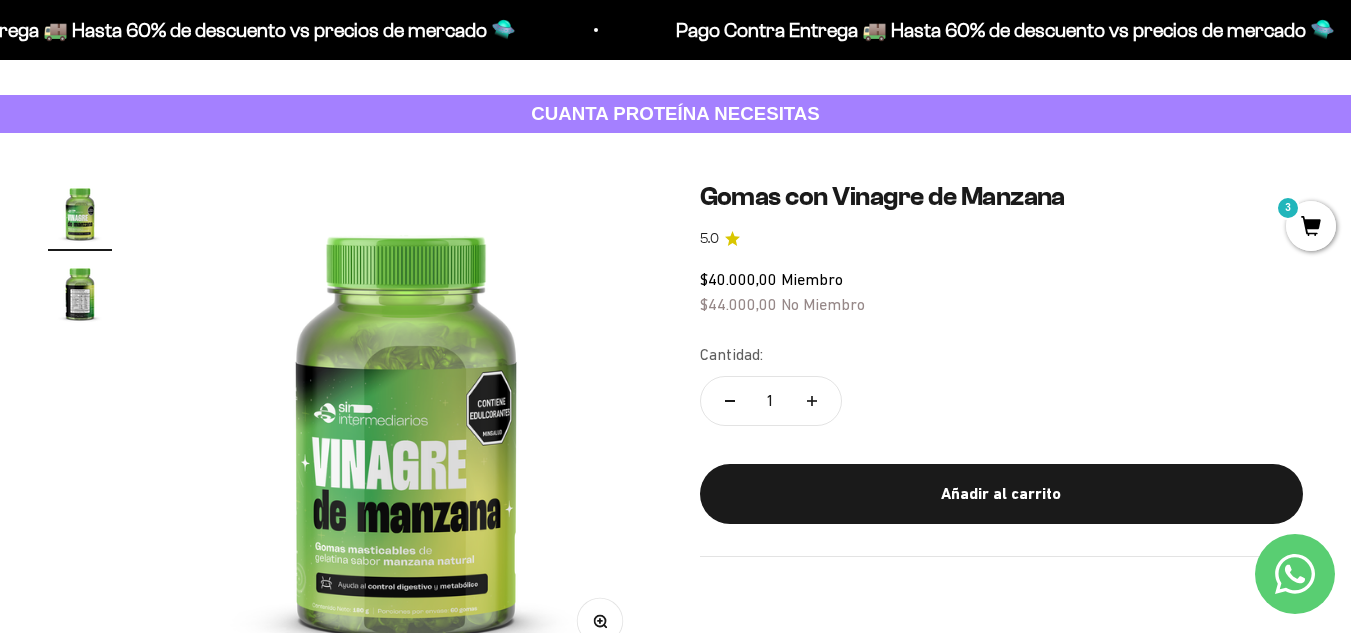 scroll, scrollTop: 200, scrollLeft: 0, axis: vertical 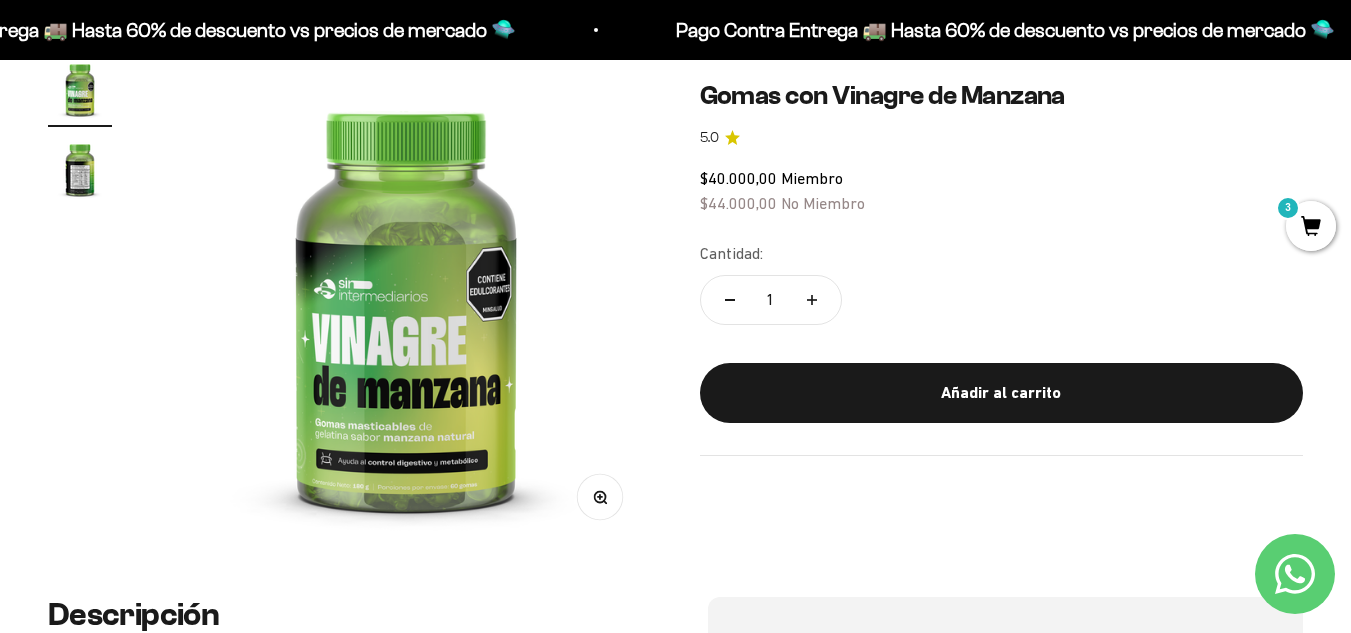 click at bounding box center (80, 169) 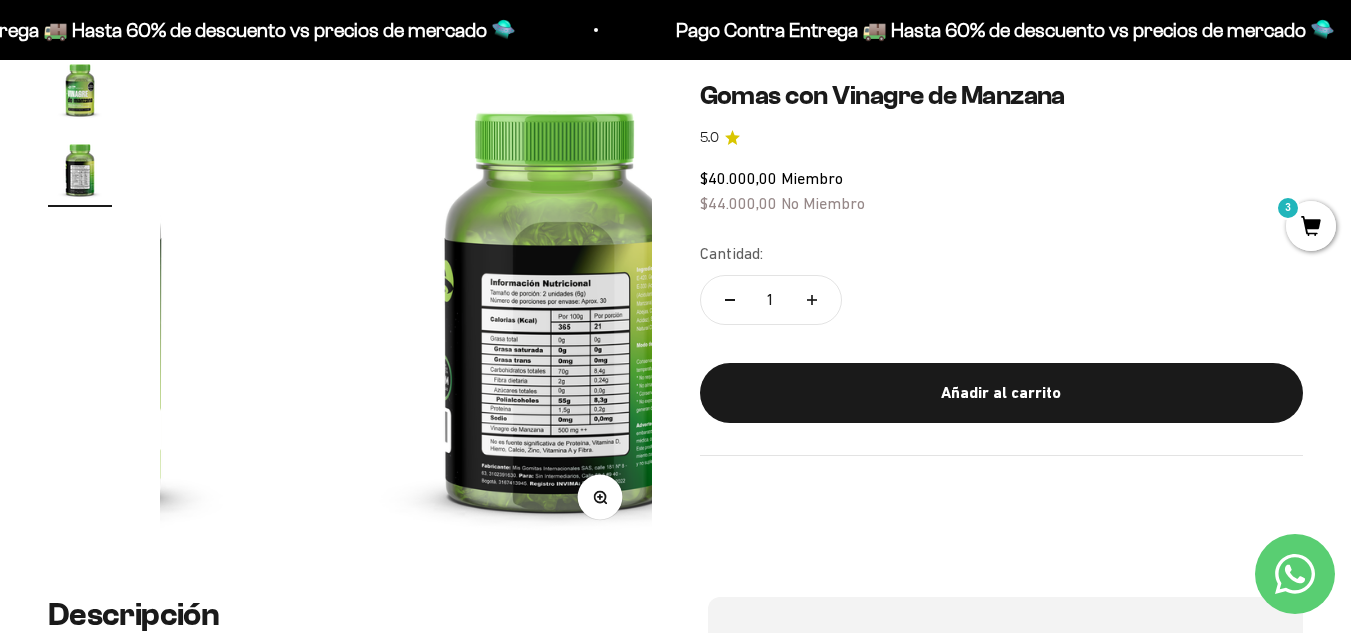 scroll, scrollTop: 0, scrollLeft: 503, axis: horizontal 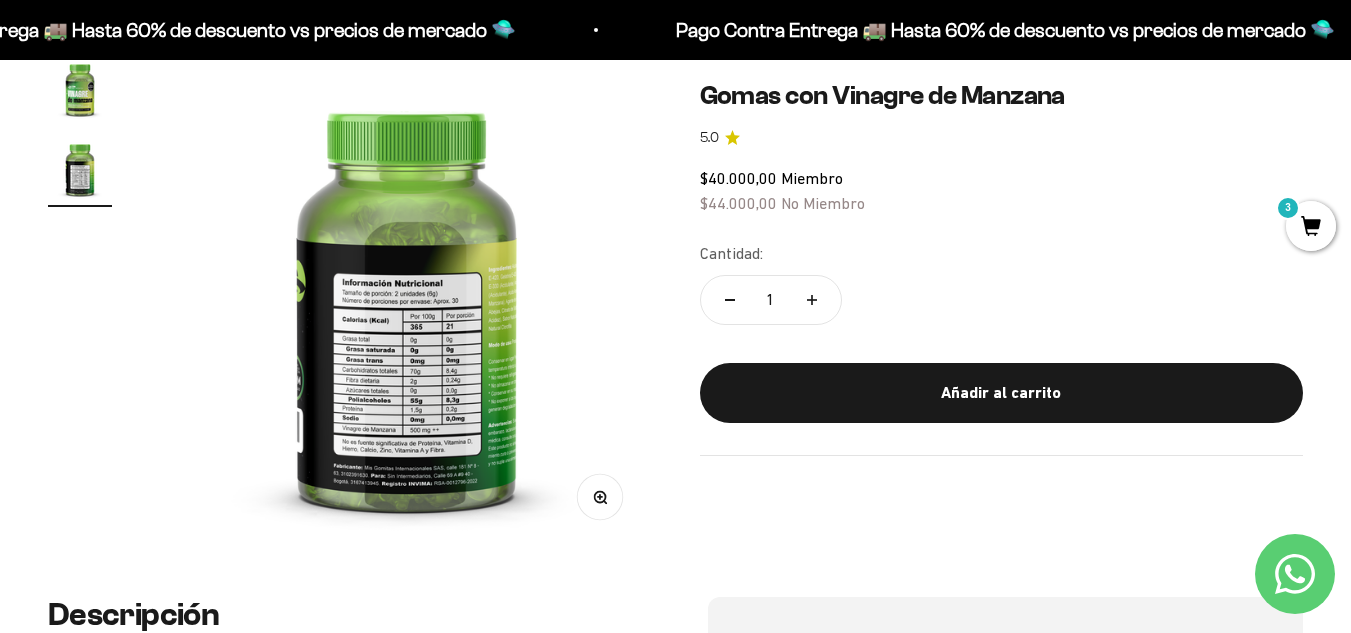 click at bounding box center (80, 89) 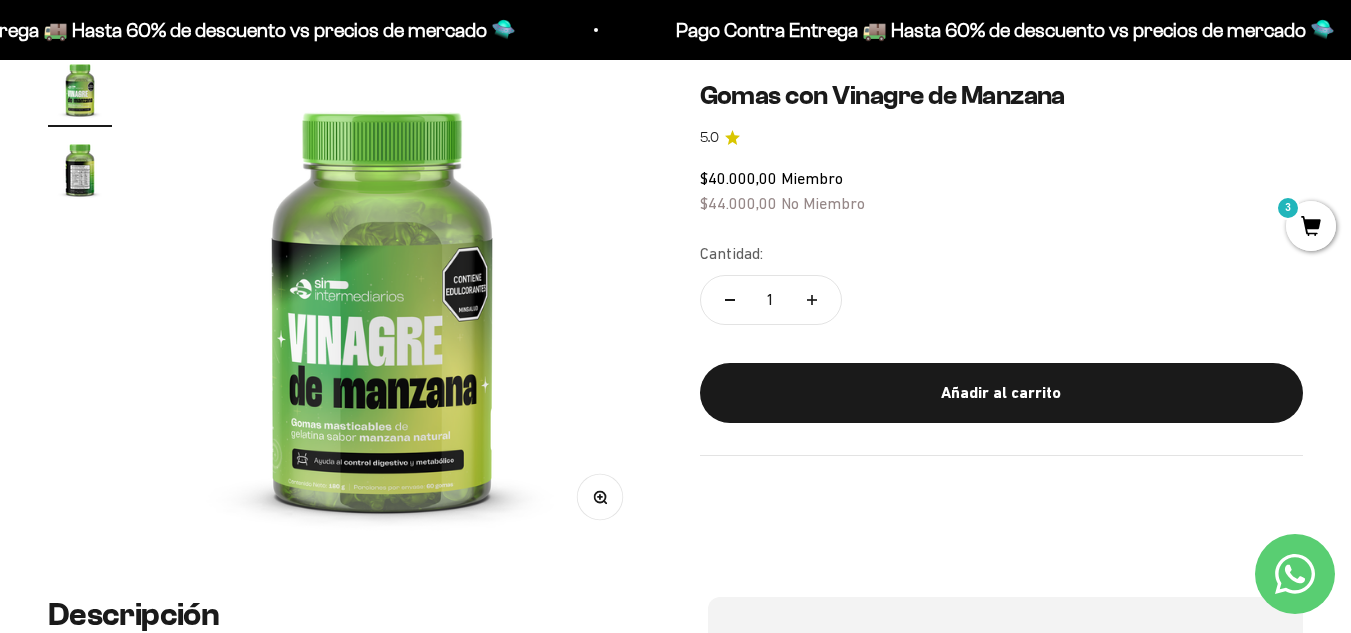 scroll, scrollTop: 0, scrollLeft: 0, axis: both 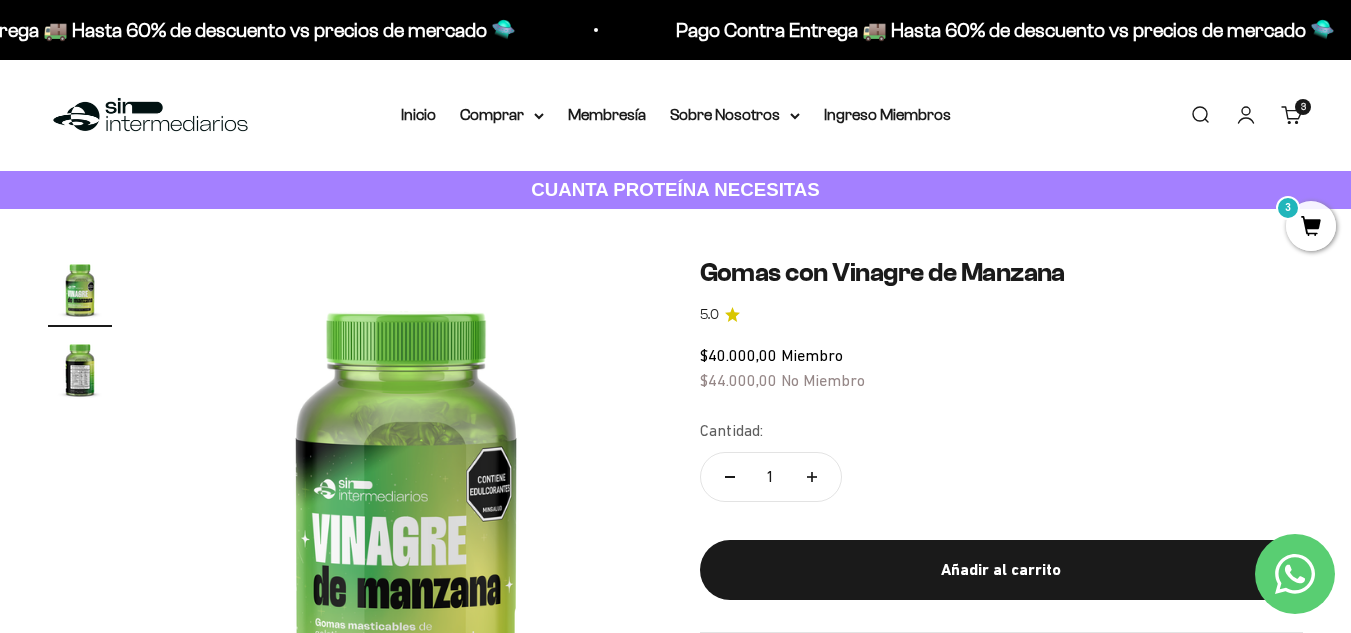 click on "3" at bounding box center [1311, 226] 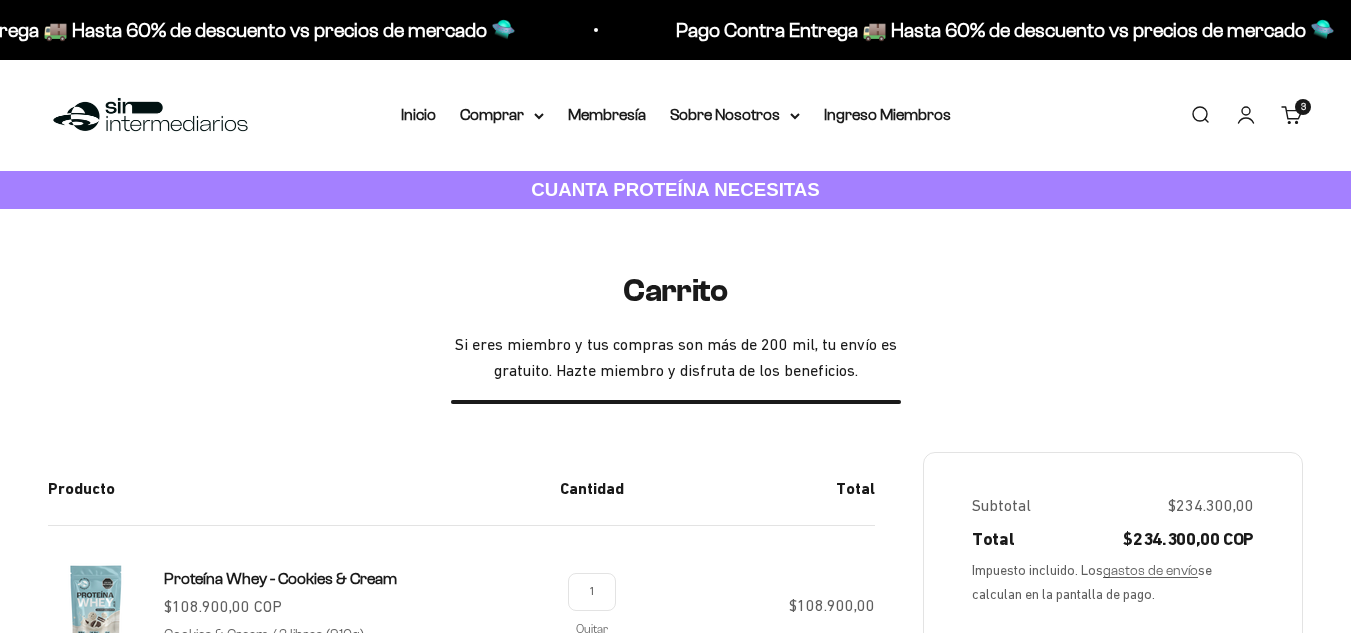 scroll, scrollTop: 195, scrollLeft: 0, axis: vertical 